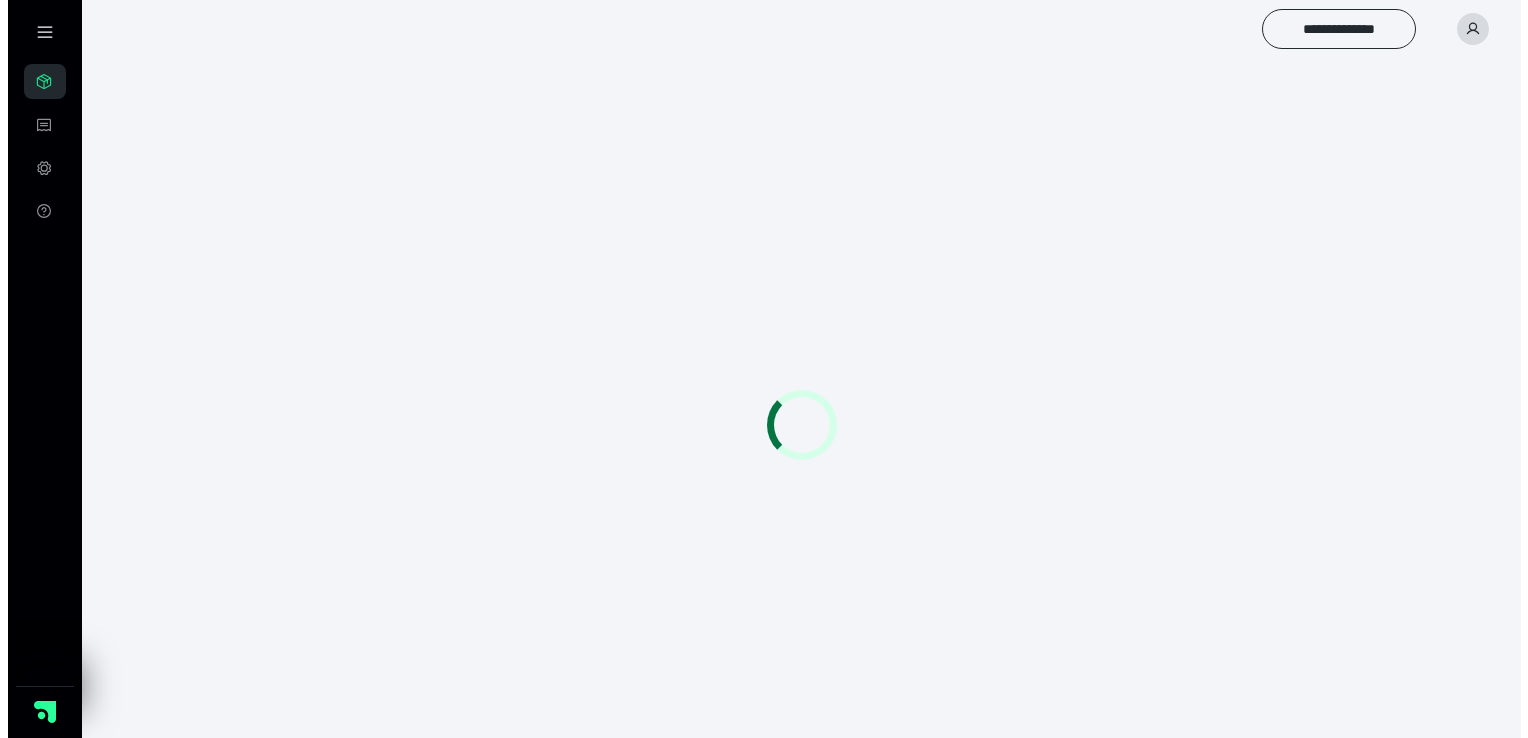 scroll, scrollTop: 0, scrollLeft: 0, axis: both 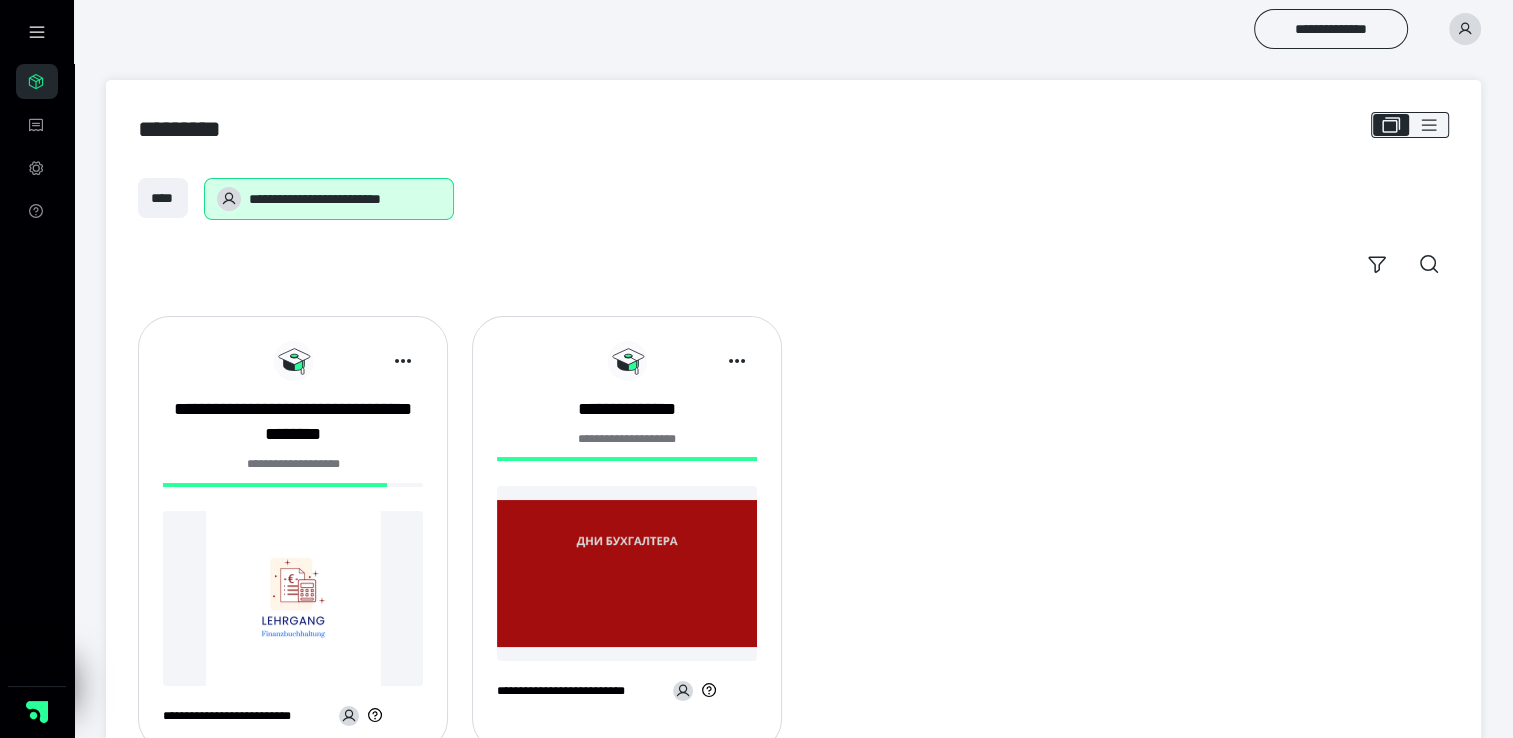 click at bounding box center (293, 598) 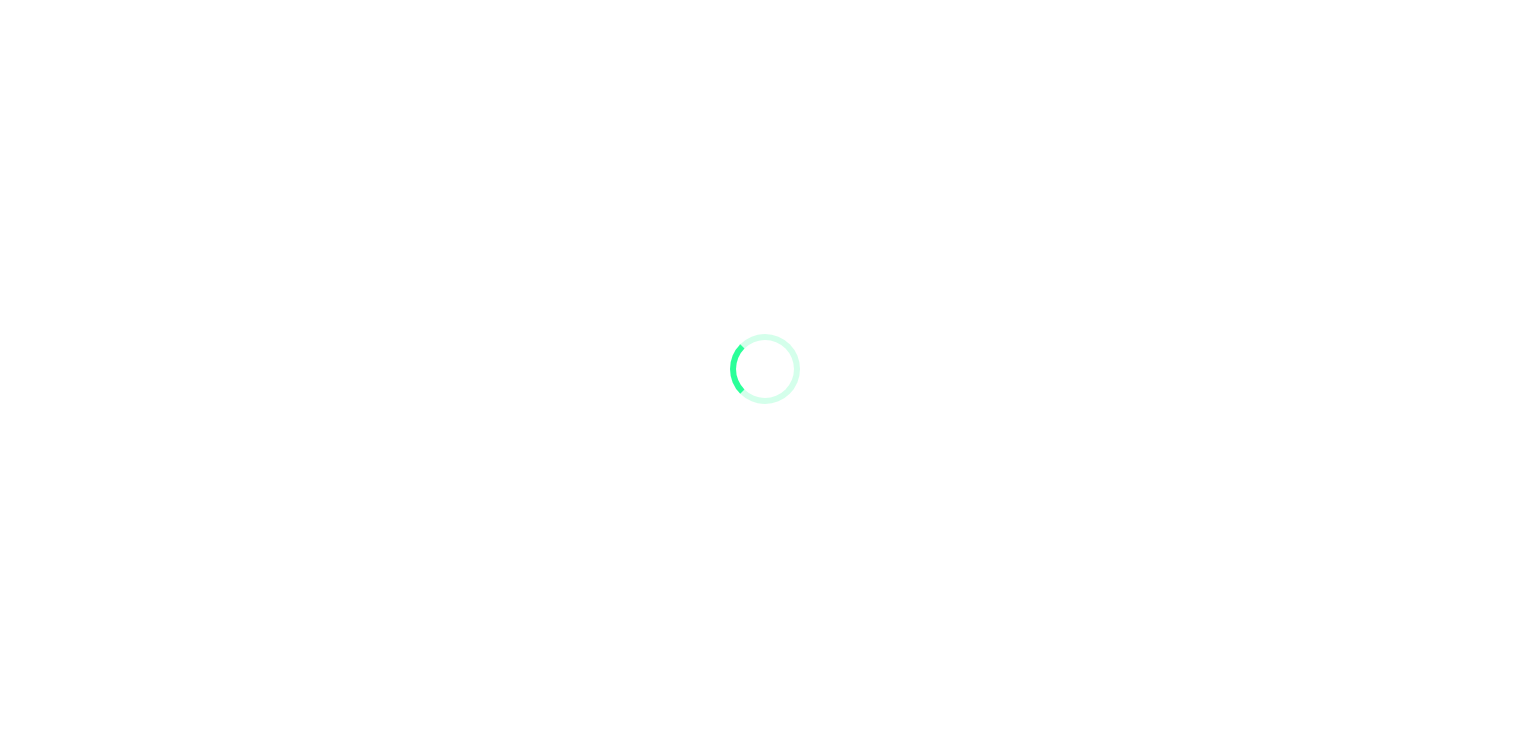 scroll, scrollTop: 0, scrollLeft: 0, axis: both 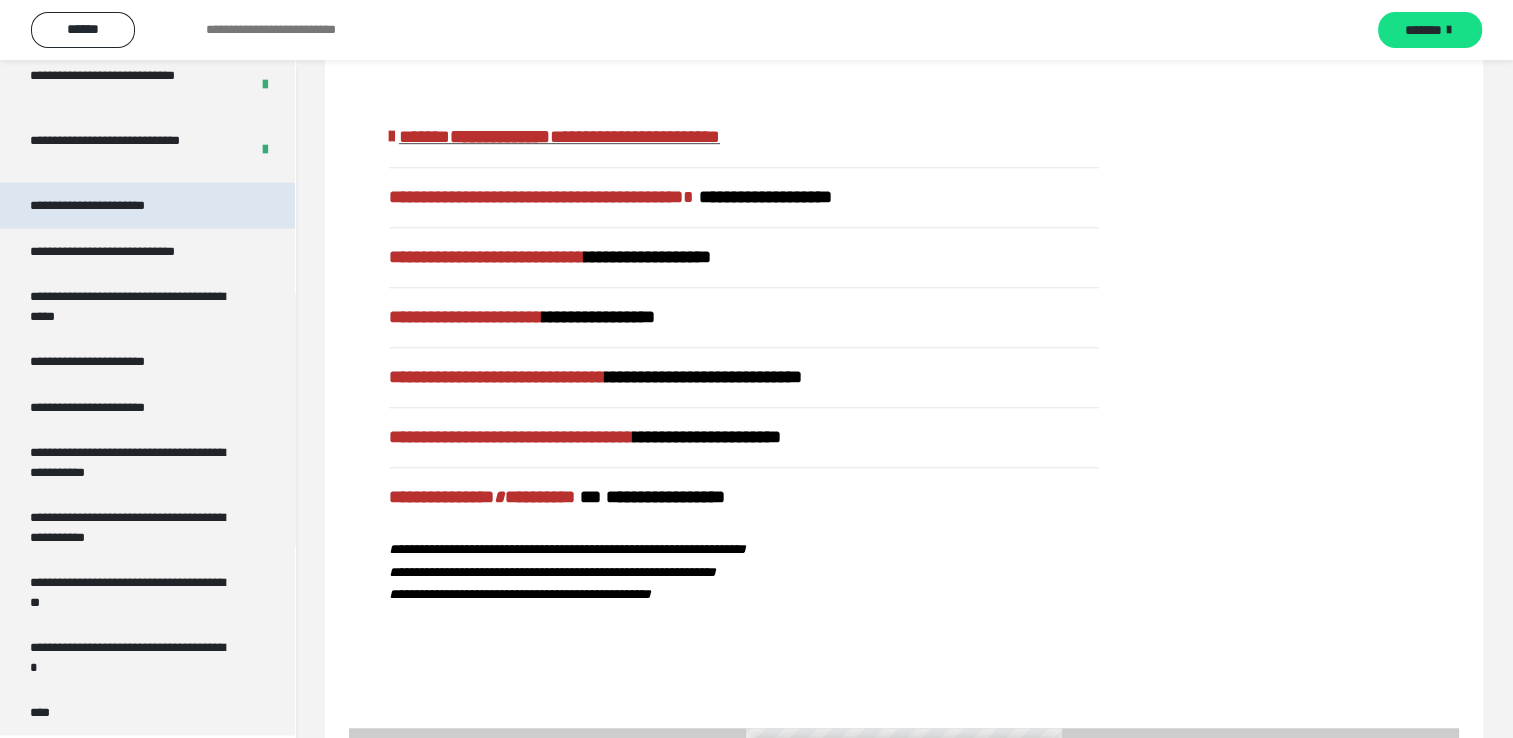 click on "**********" at bounding box center [109, 206] 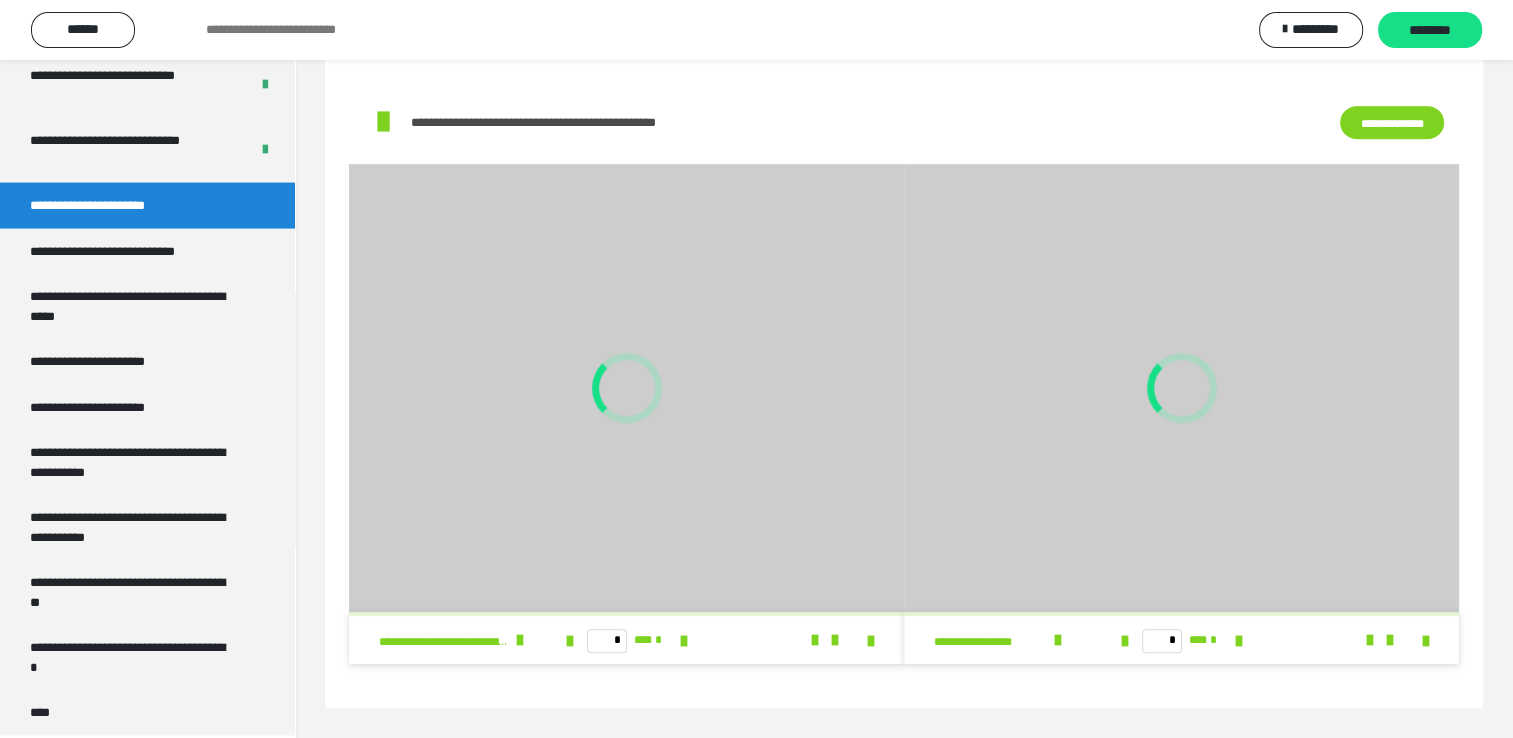 scroll, scrollTop: 891, scrollLeft: 0, axis: vertical 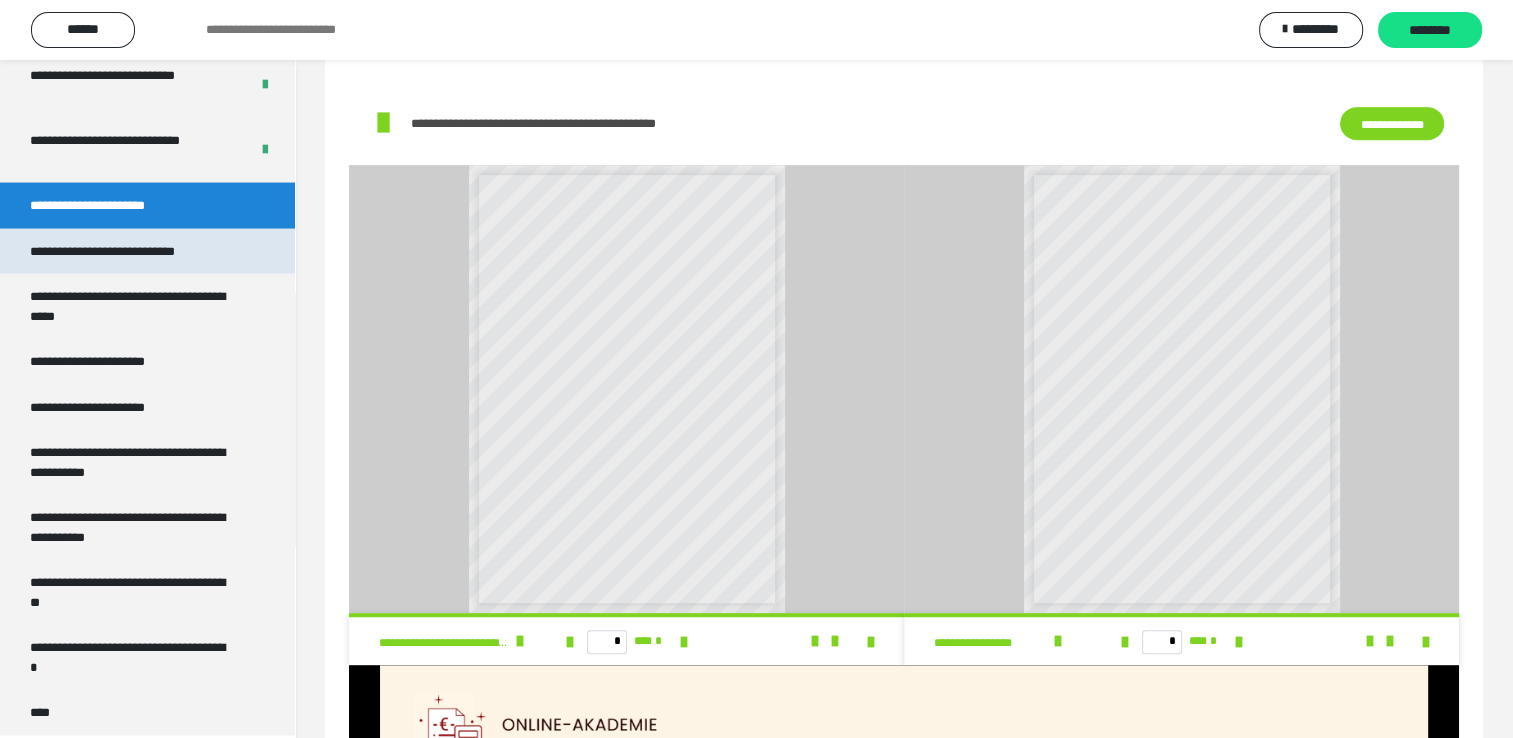 click on "**********" at bounding box center [129, 252] 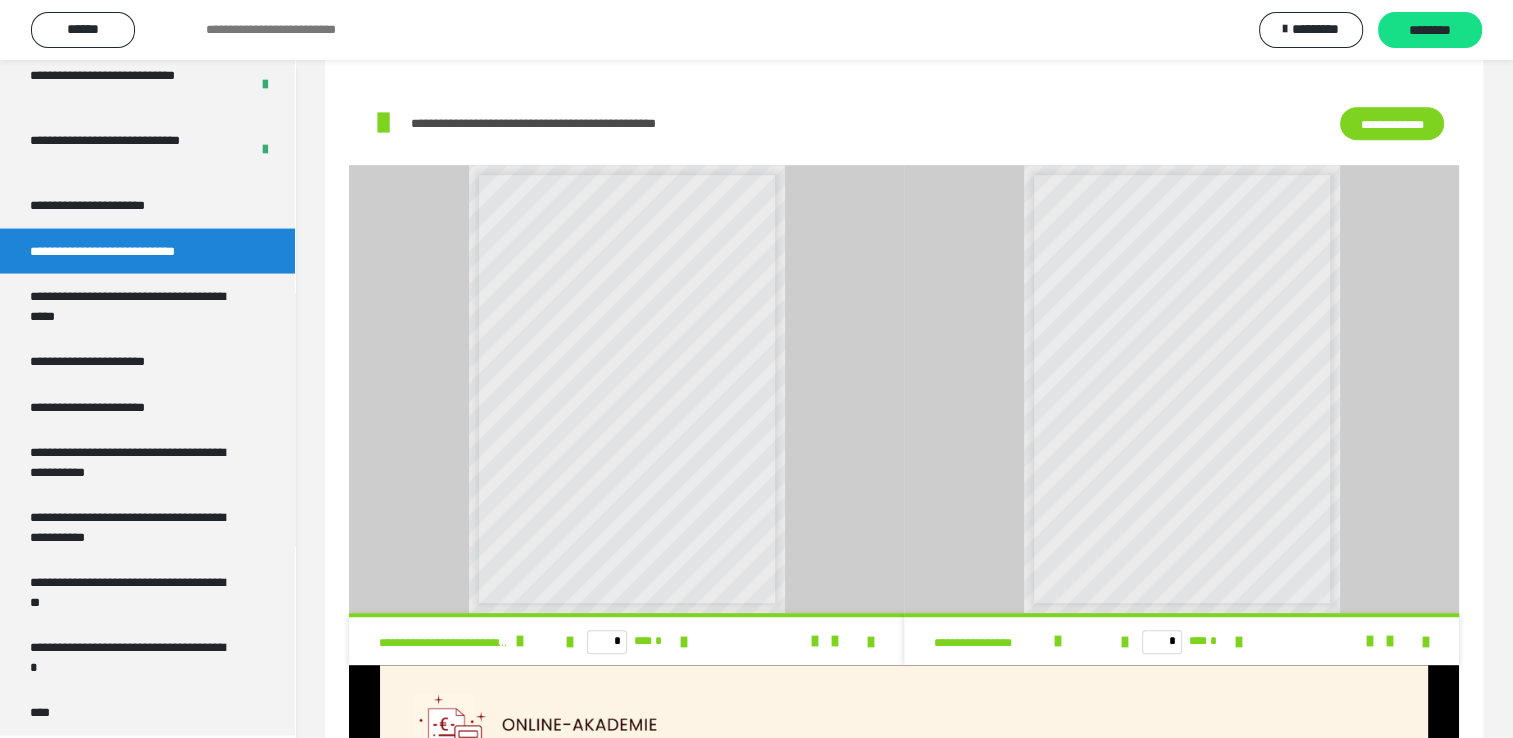 scroll, scrollTop: 60, scrollLeft: 0, axis: vertical 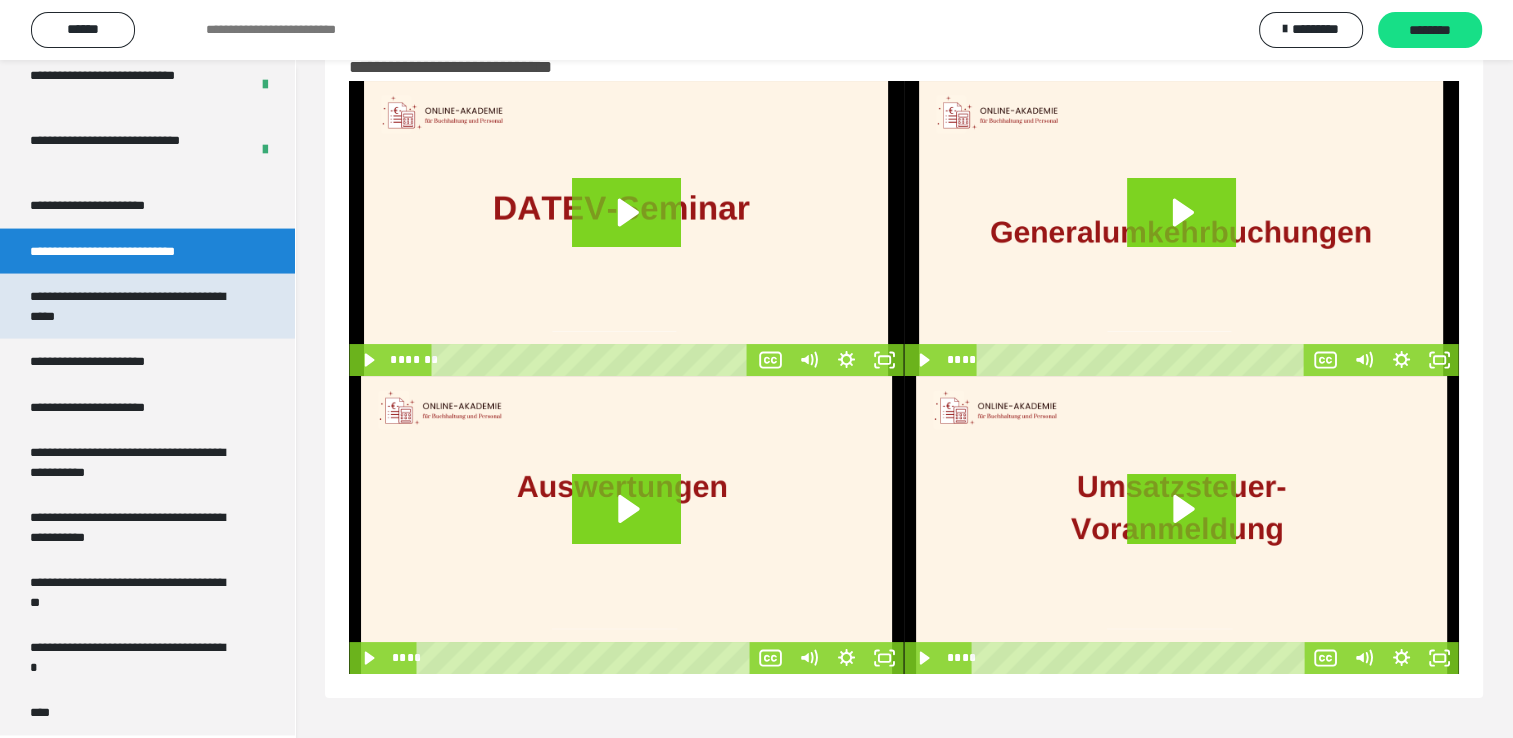 click on "**********" at bounding box center [132, 306] 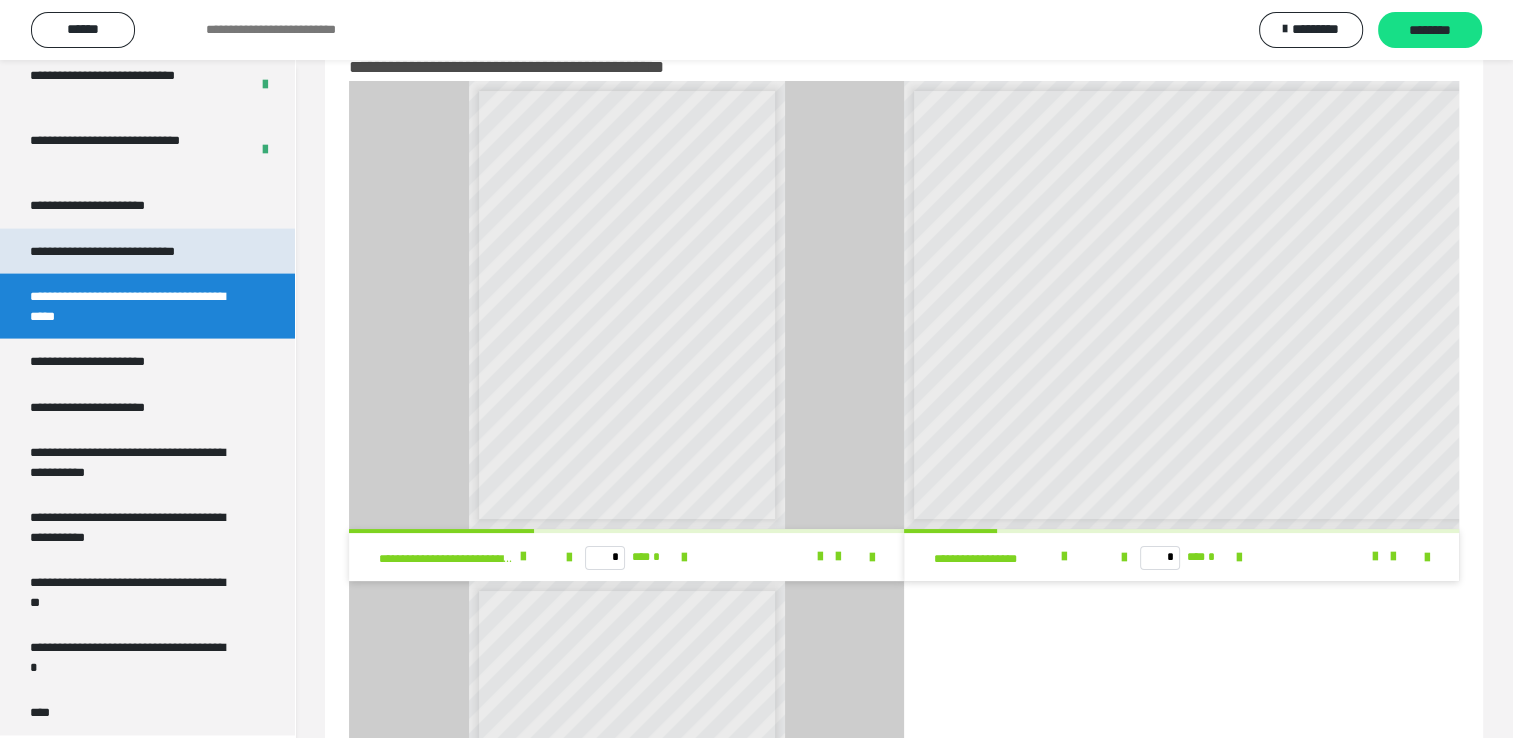 click on "**********" at bounding box center (129, 252) 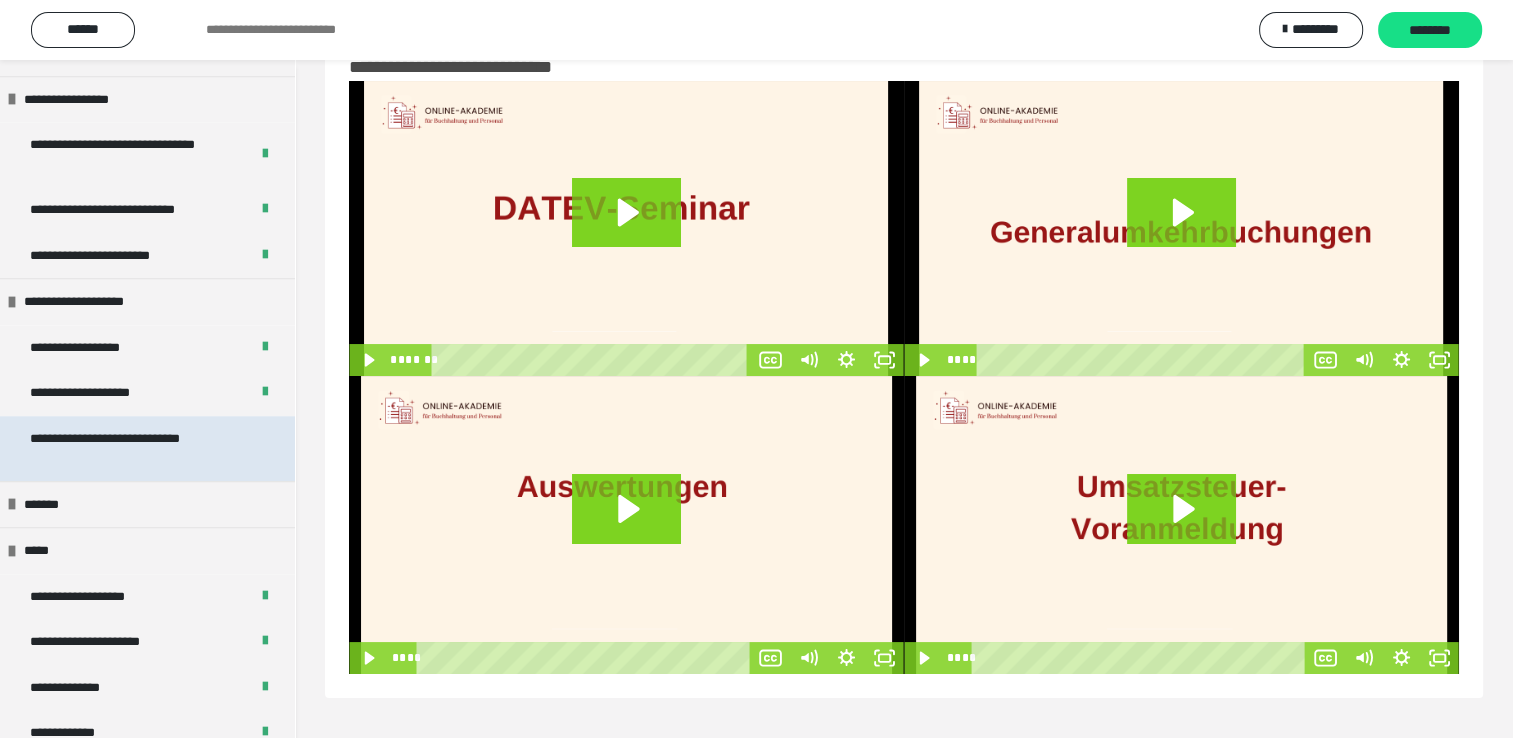 scroll, scrollTop: 1985, scrollLeft: 0, axis: vertical 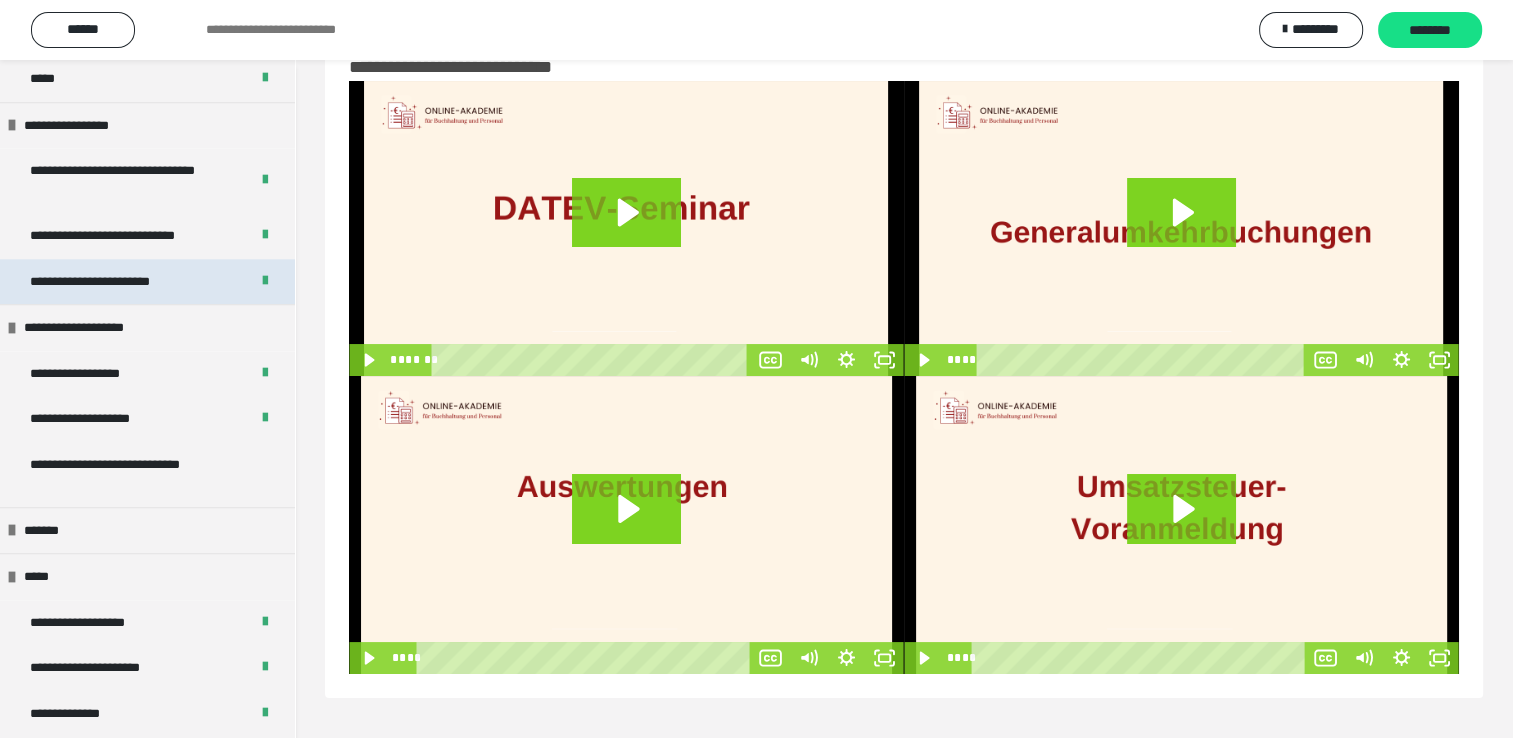 click on "**********" at bounding box center [117, 282] 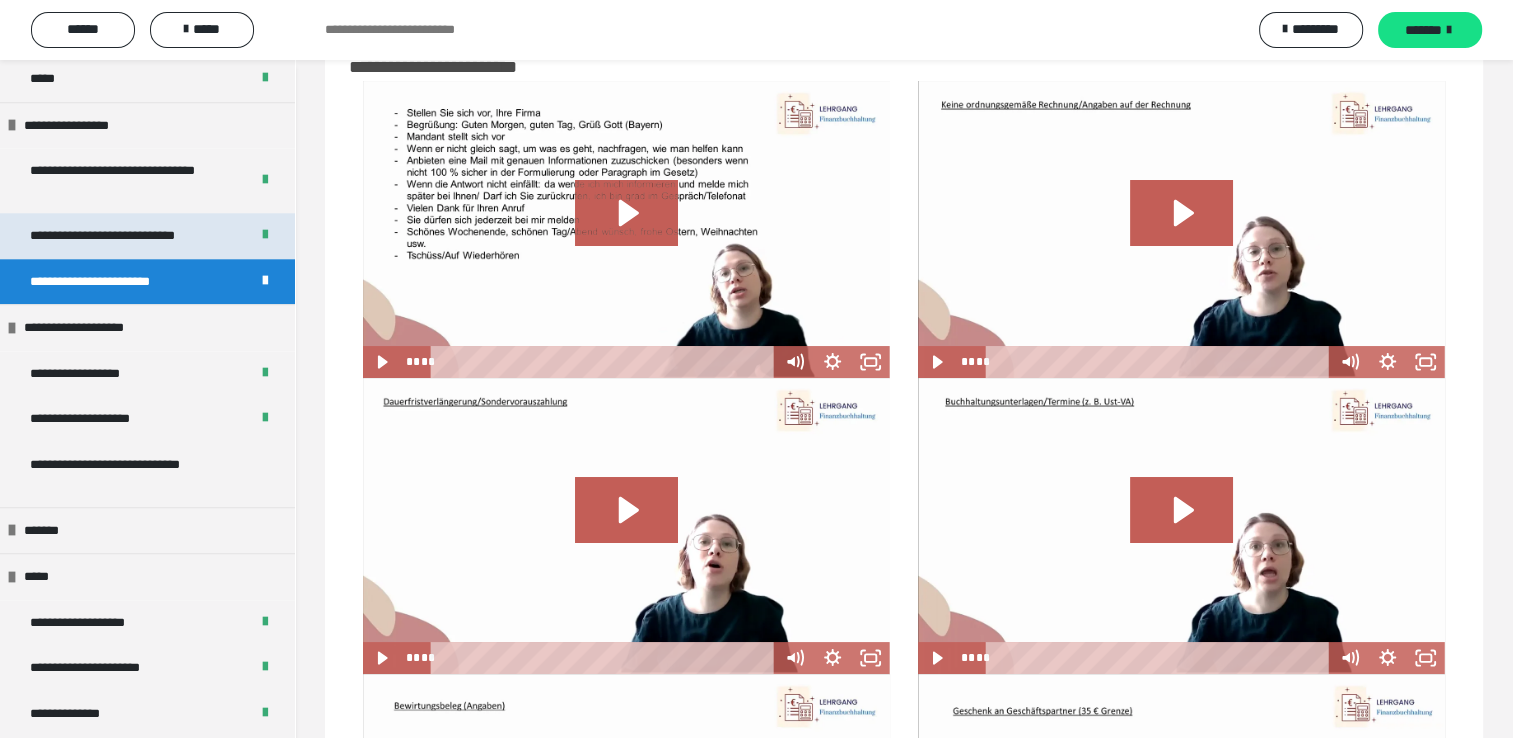 click on "**********" at bounding box center [131, 236] 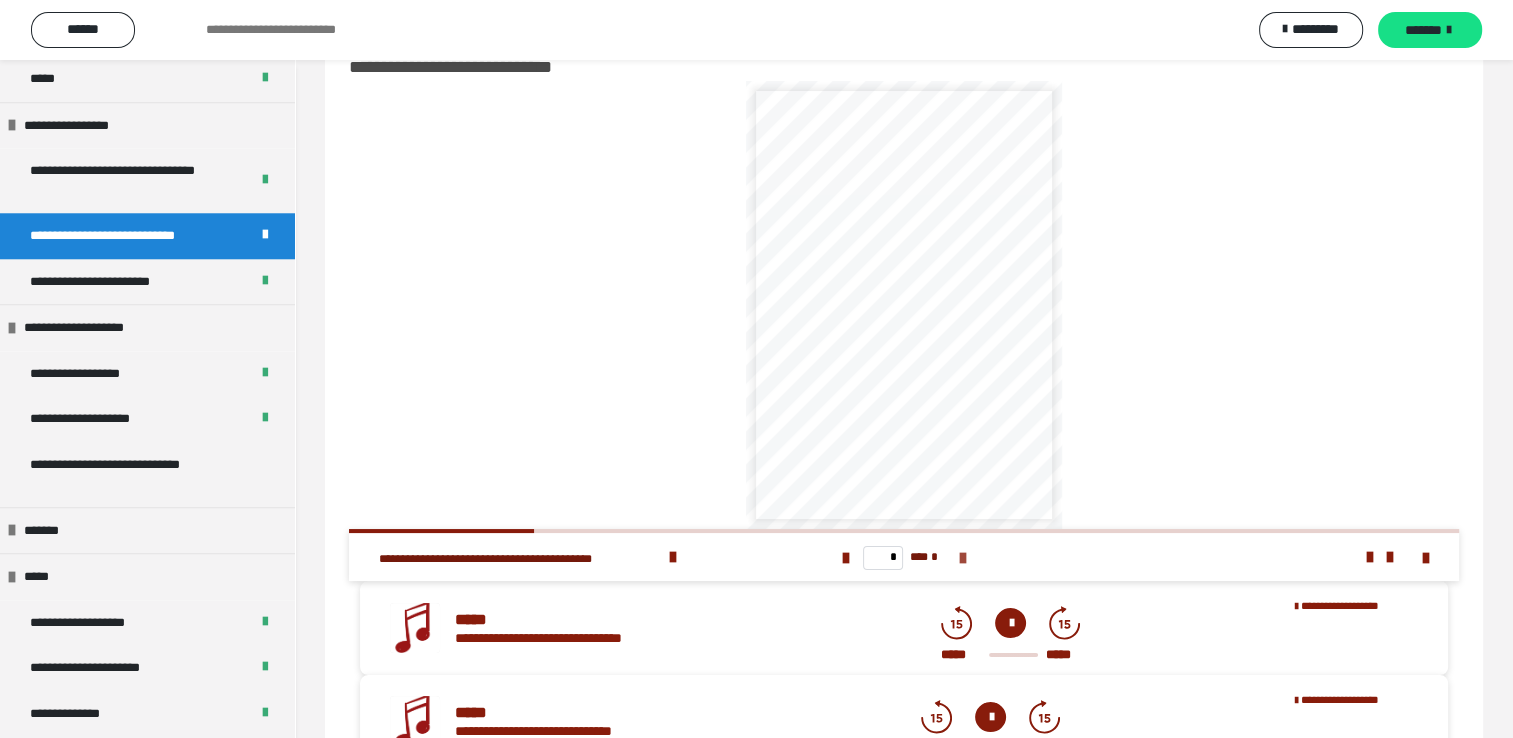 click at bounding box center (962, 558) 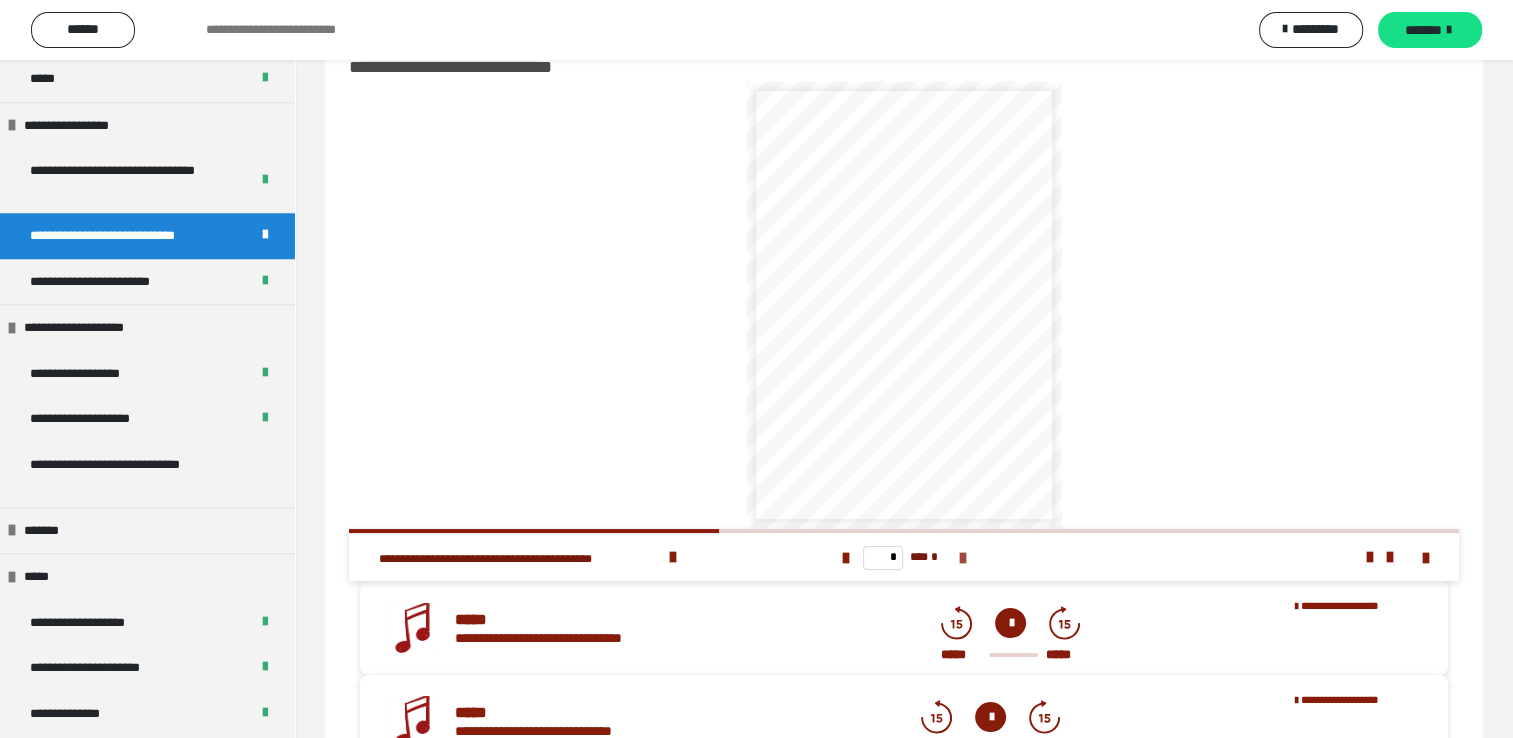 click at bounding box center (962, 558) 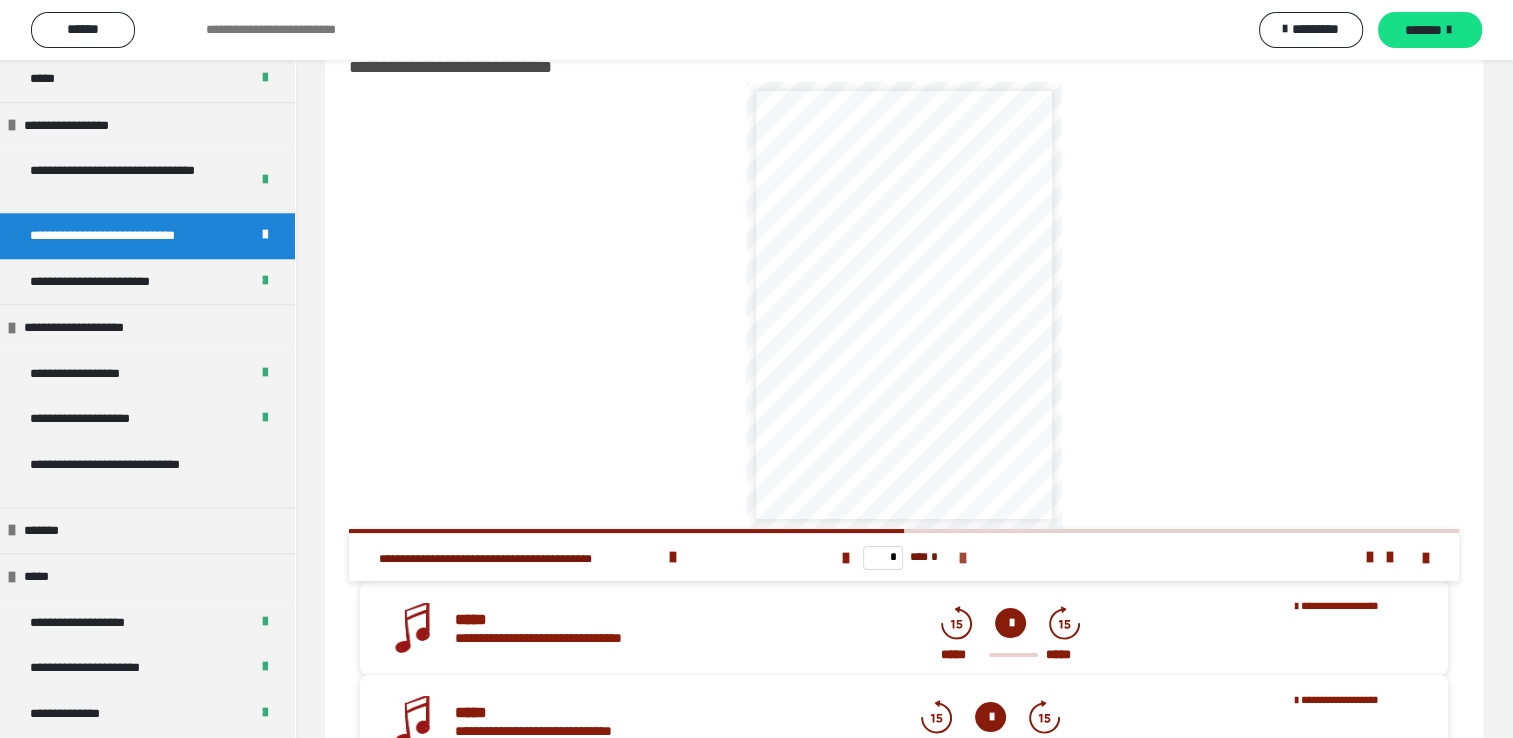 click at bounding box center (962, 558) 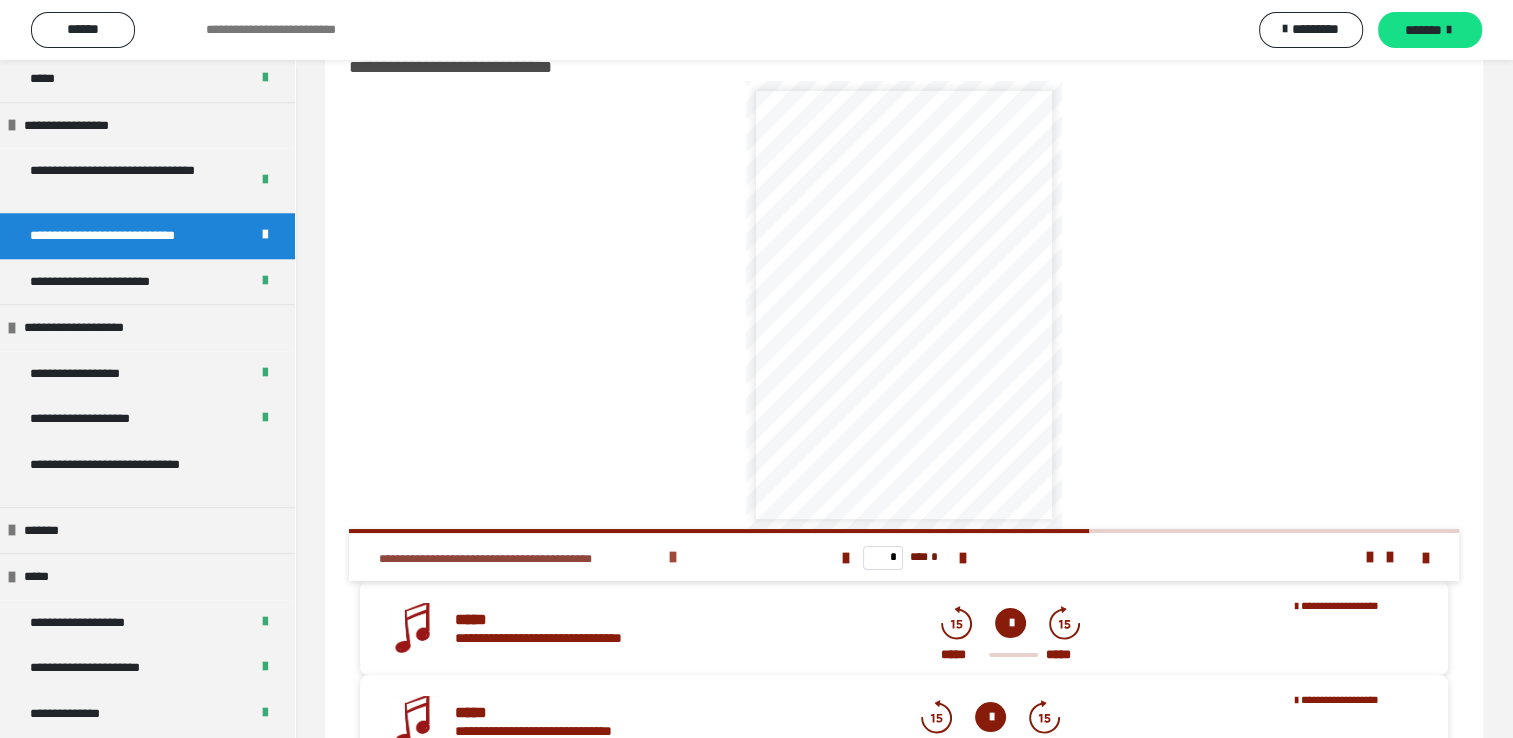 click at bounding box center [673, 557] 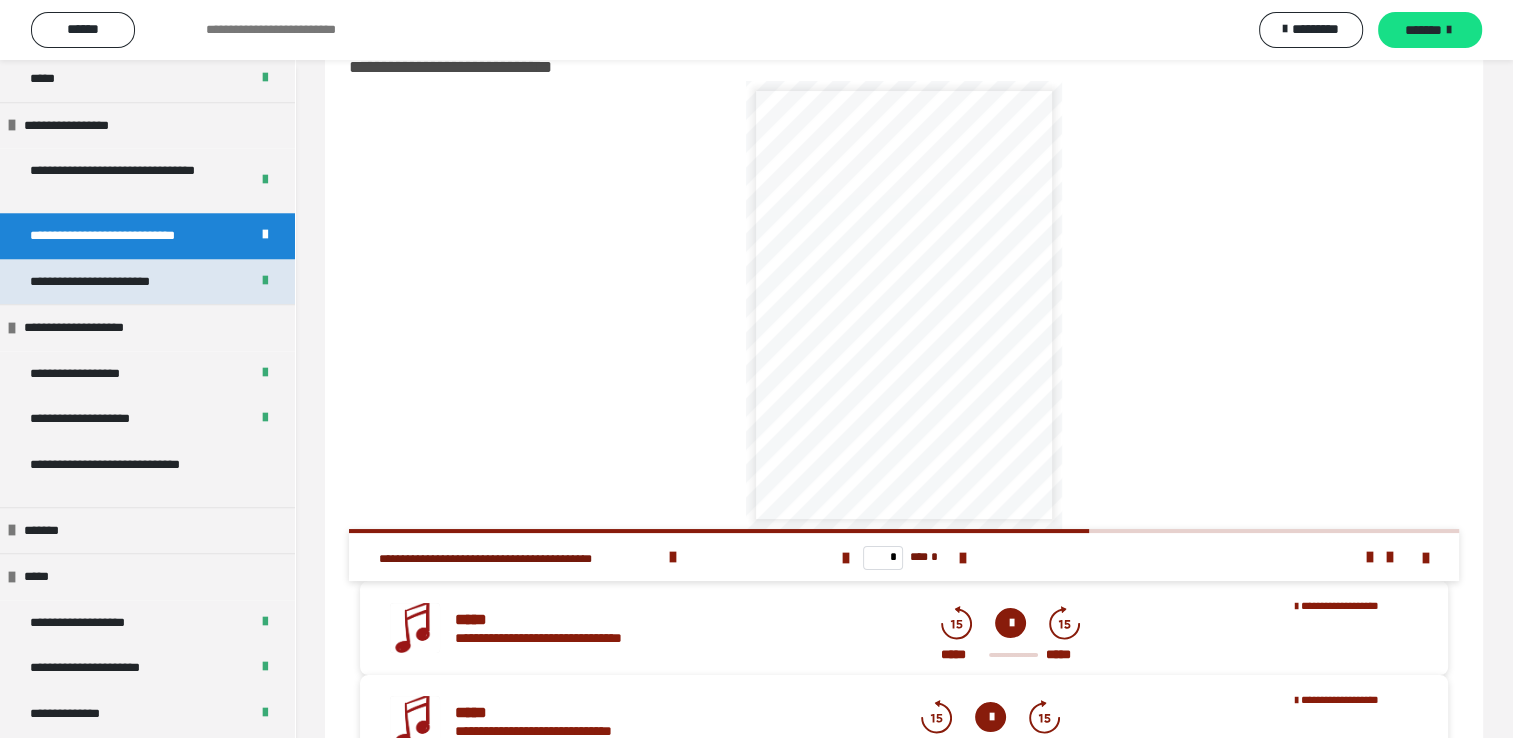 click on "**********" at bounding box center (117, 282) 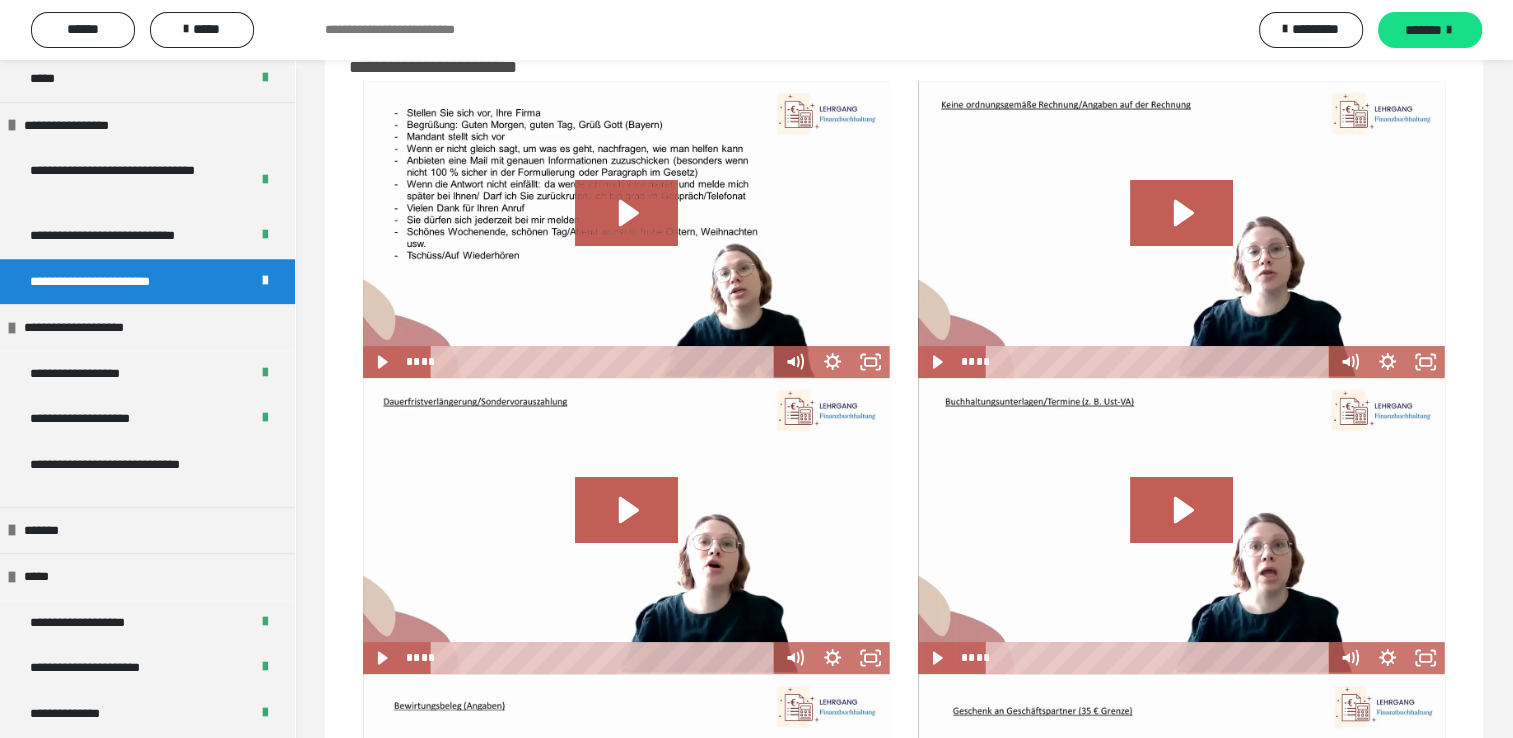 scroll, scrollTop: 0, scrollLeft: 0, axis: both 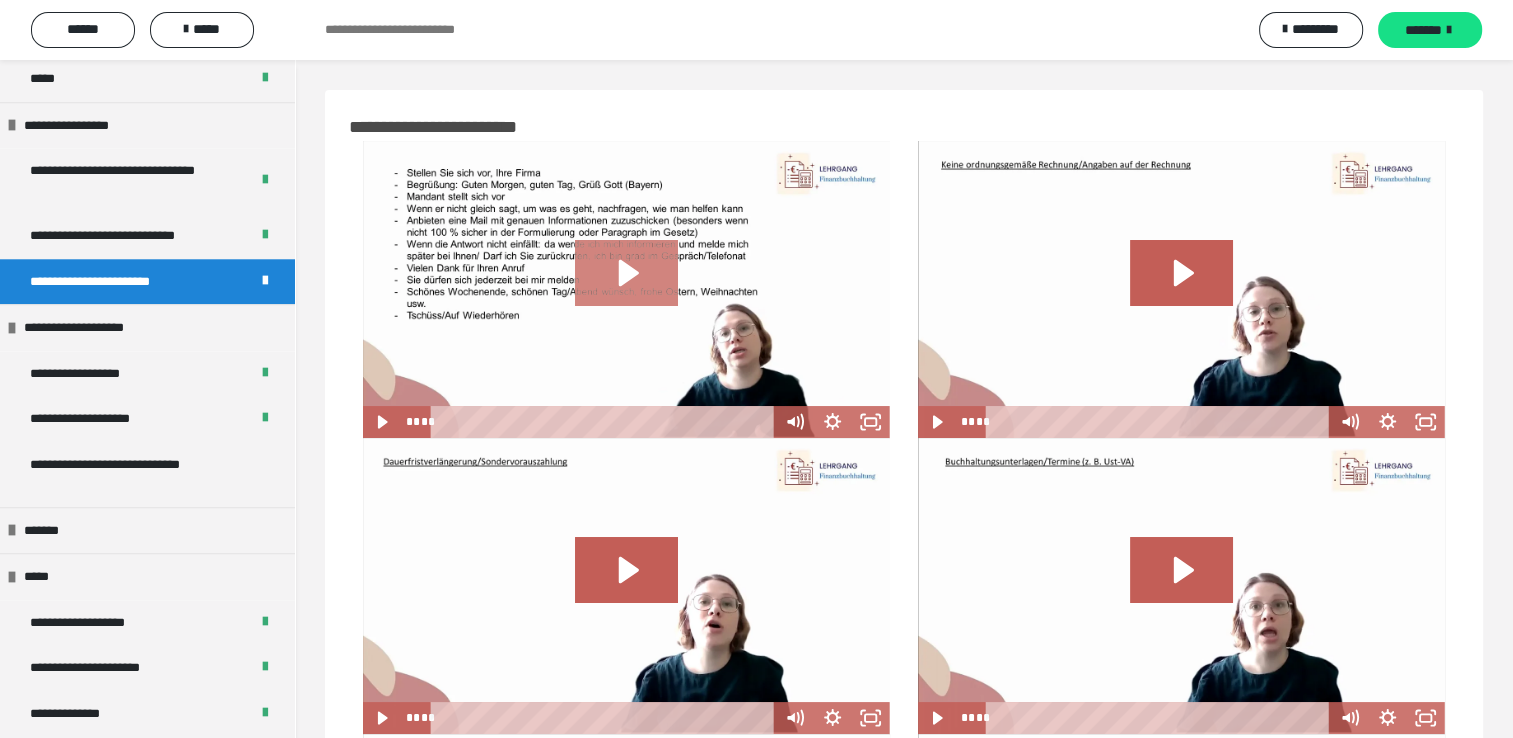 click 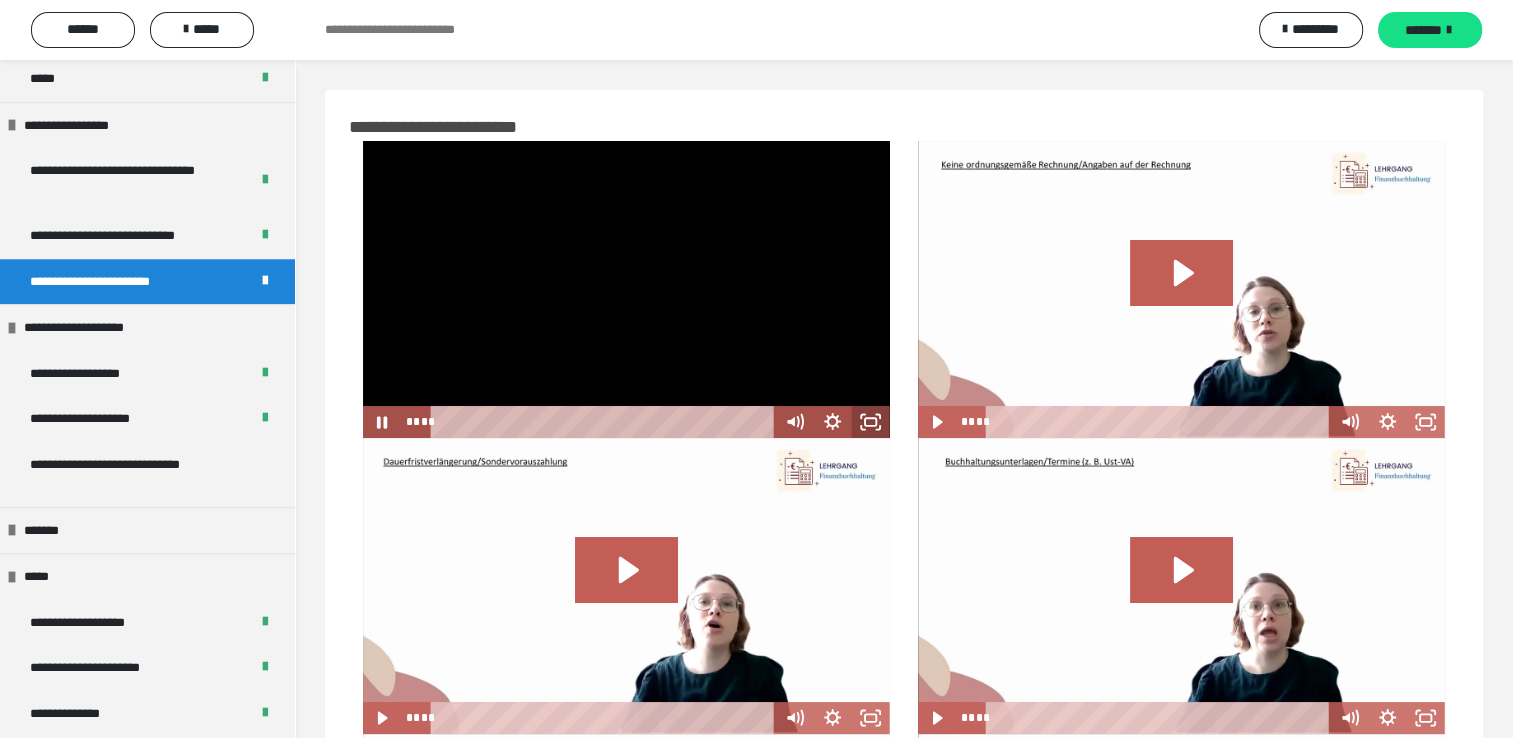click 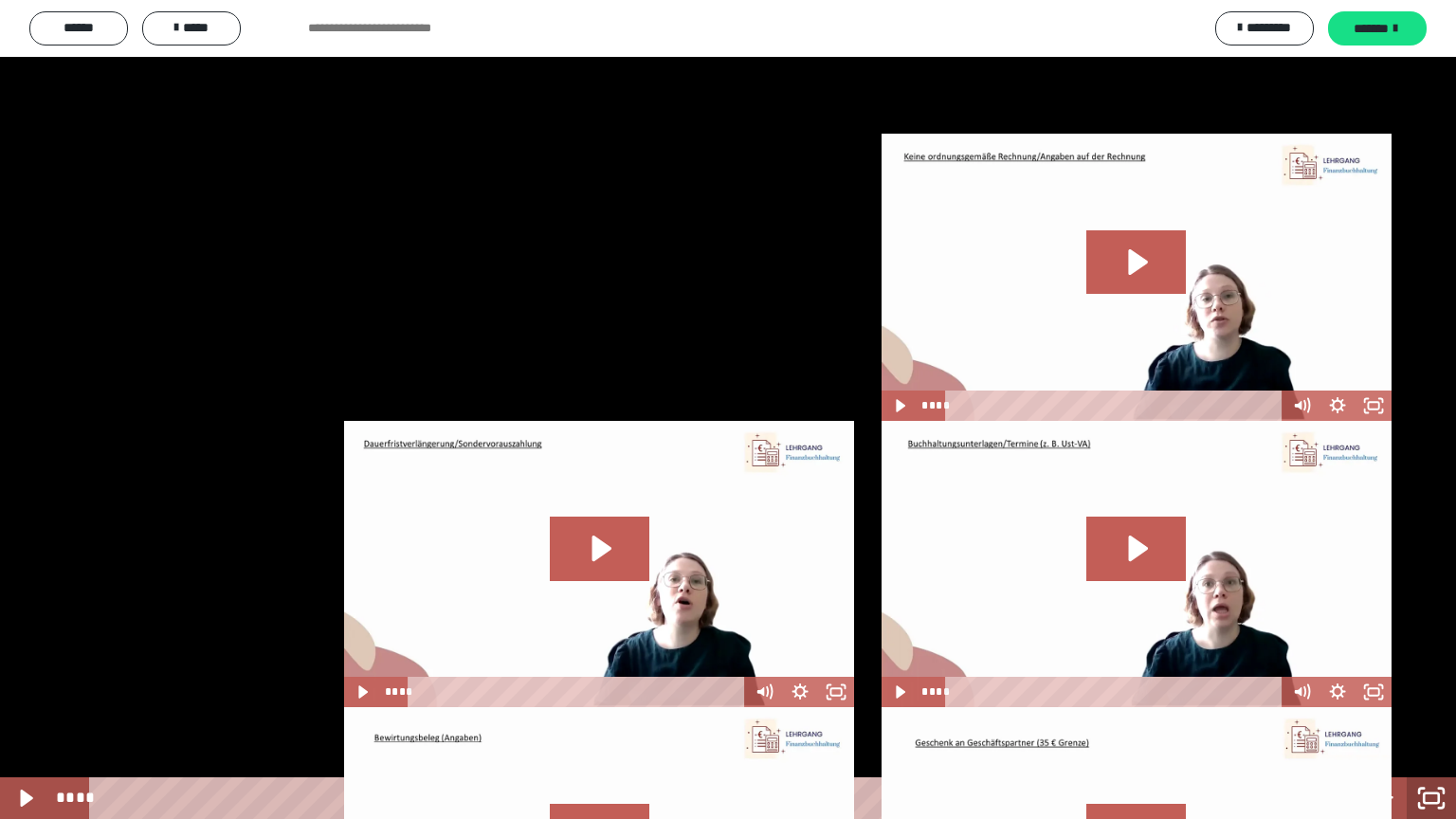 click 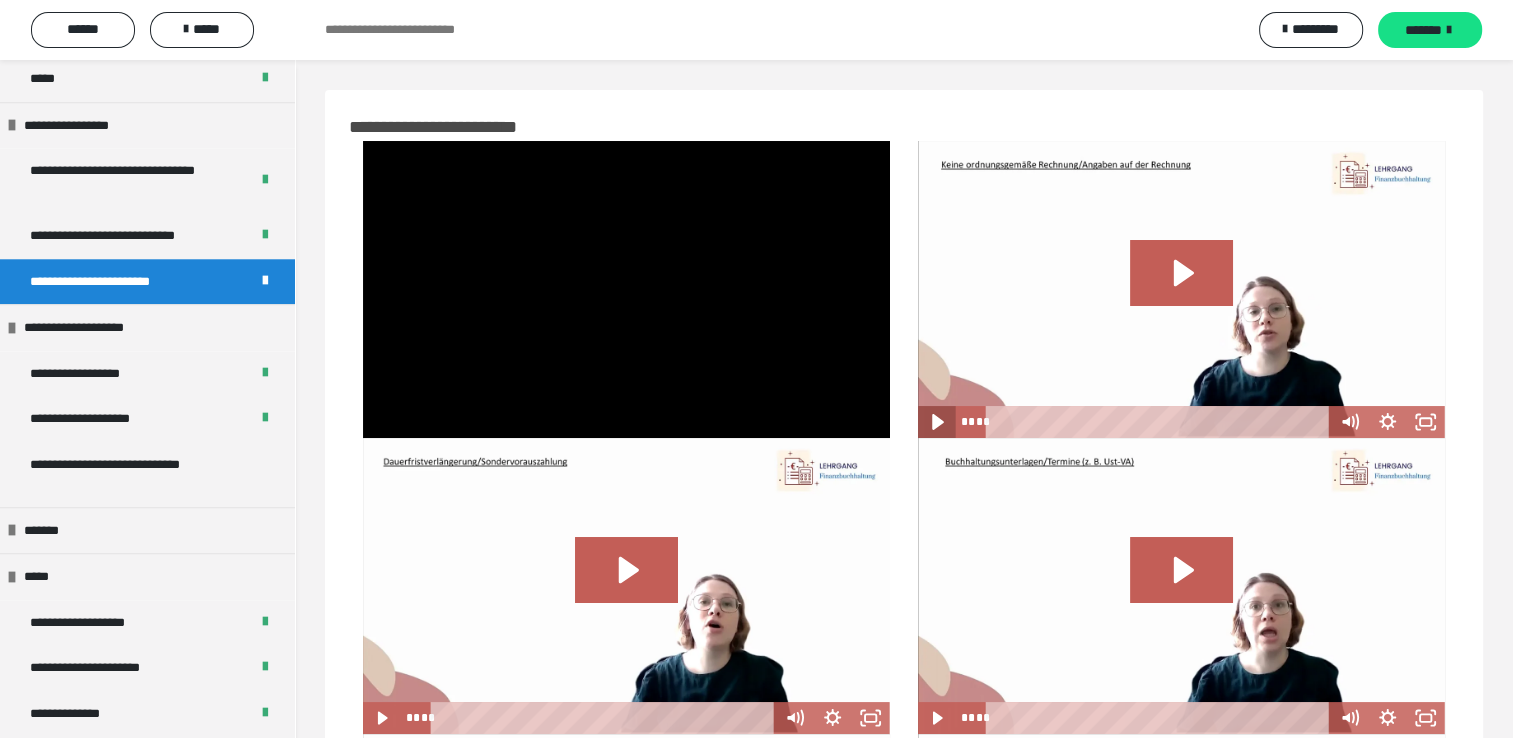 click 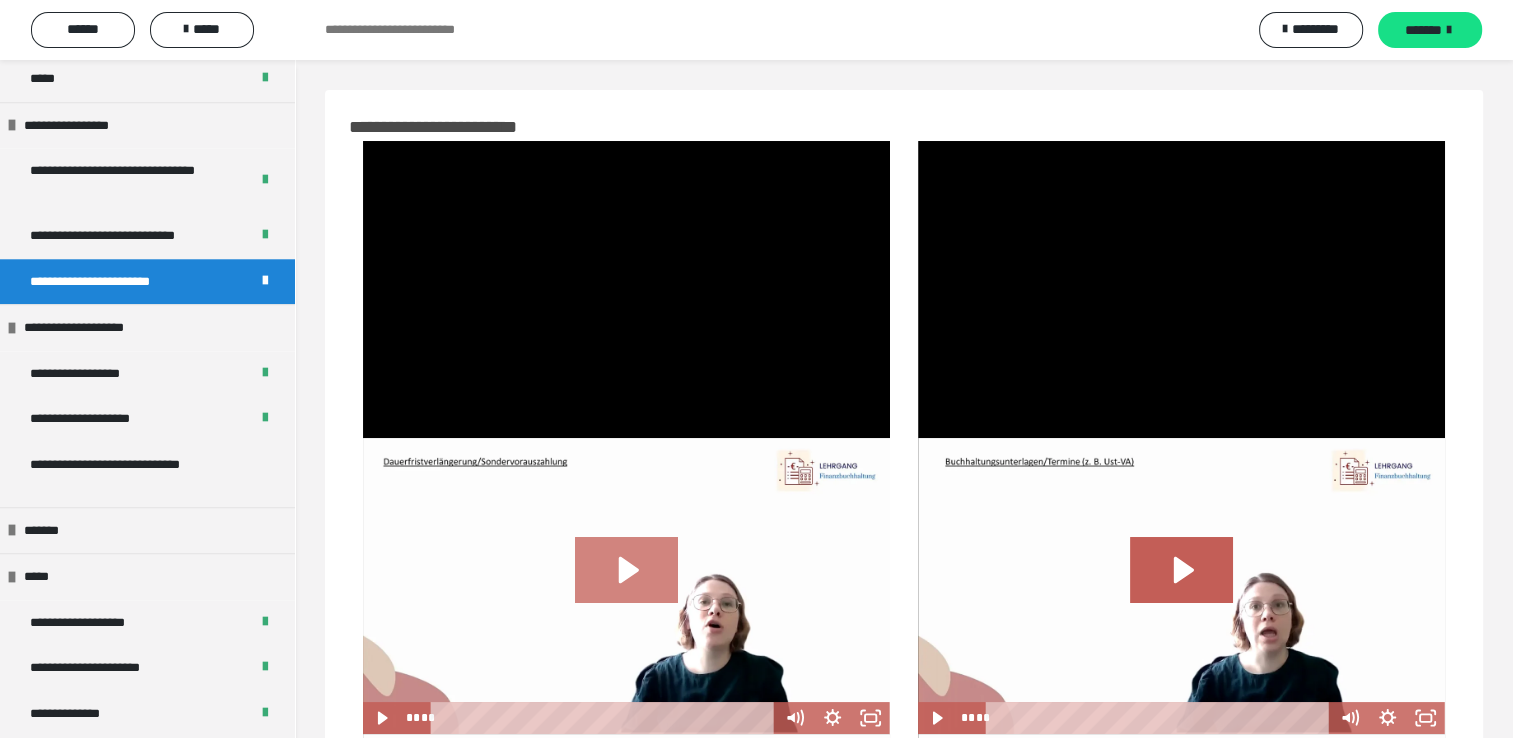 click 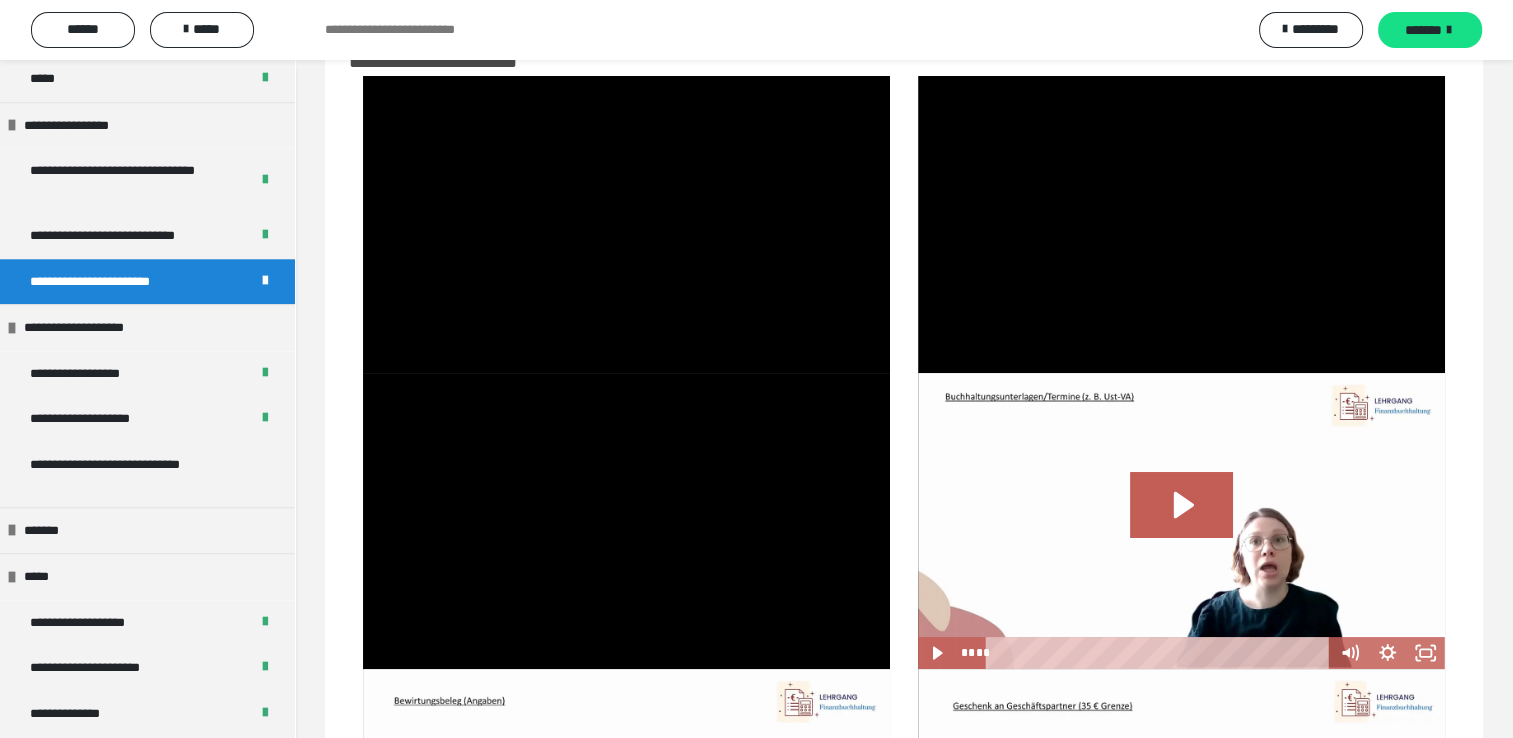scroll, scrollTop: 100, scrollLeft: 0, axis: vertical 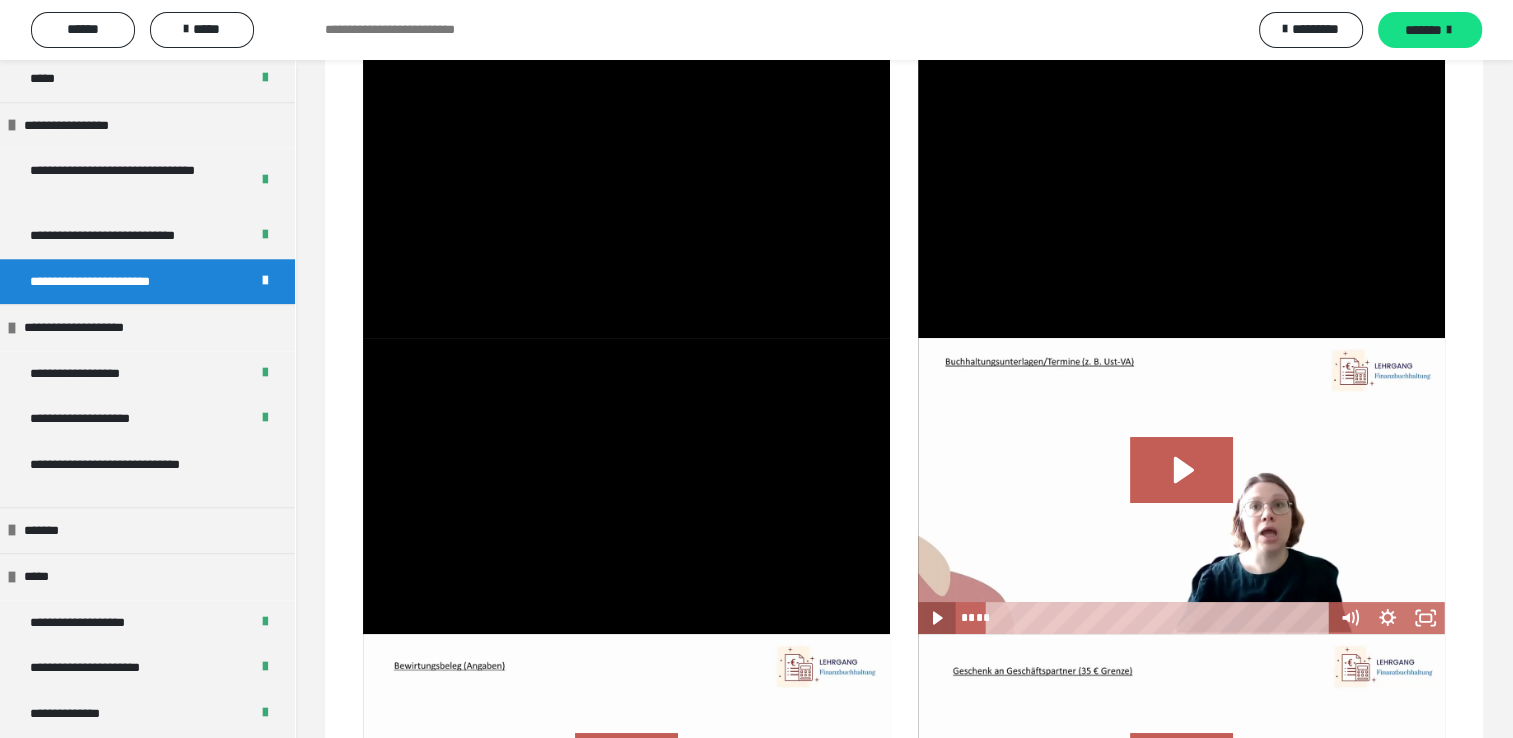 click 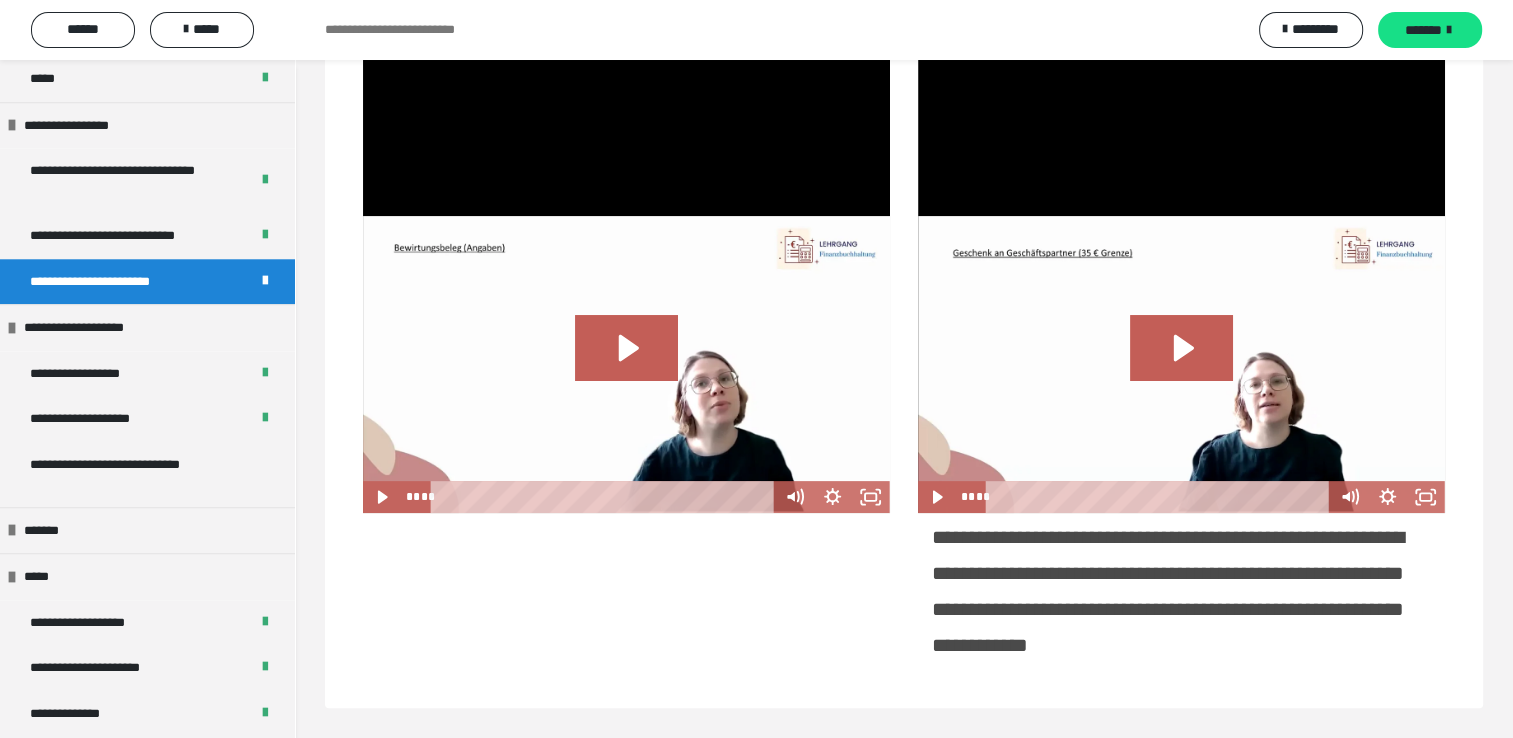 scroll, scrollTop: 553, scrollLeft: 0, axis: vertical 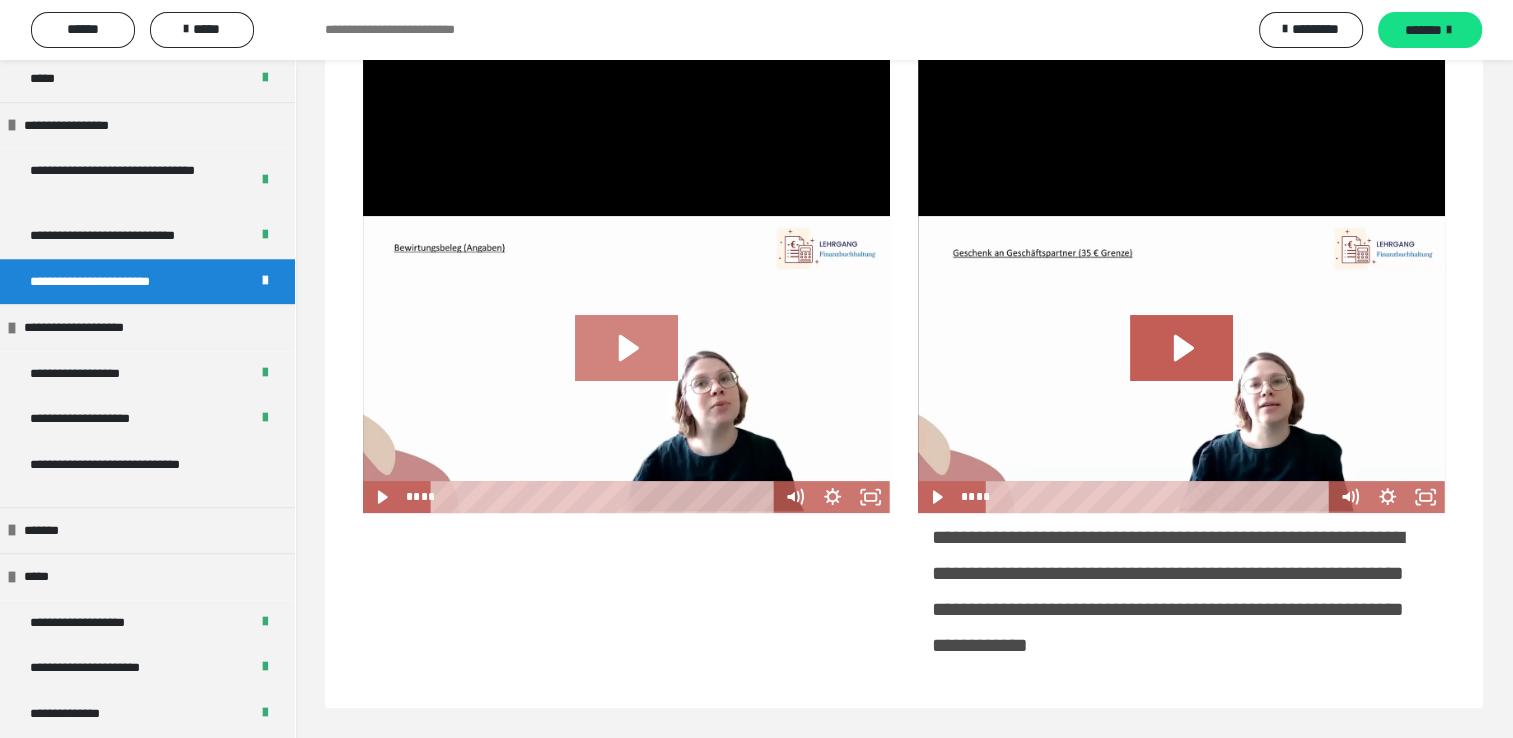 click 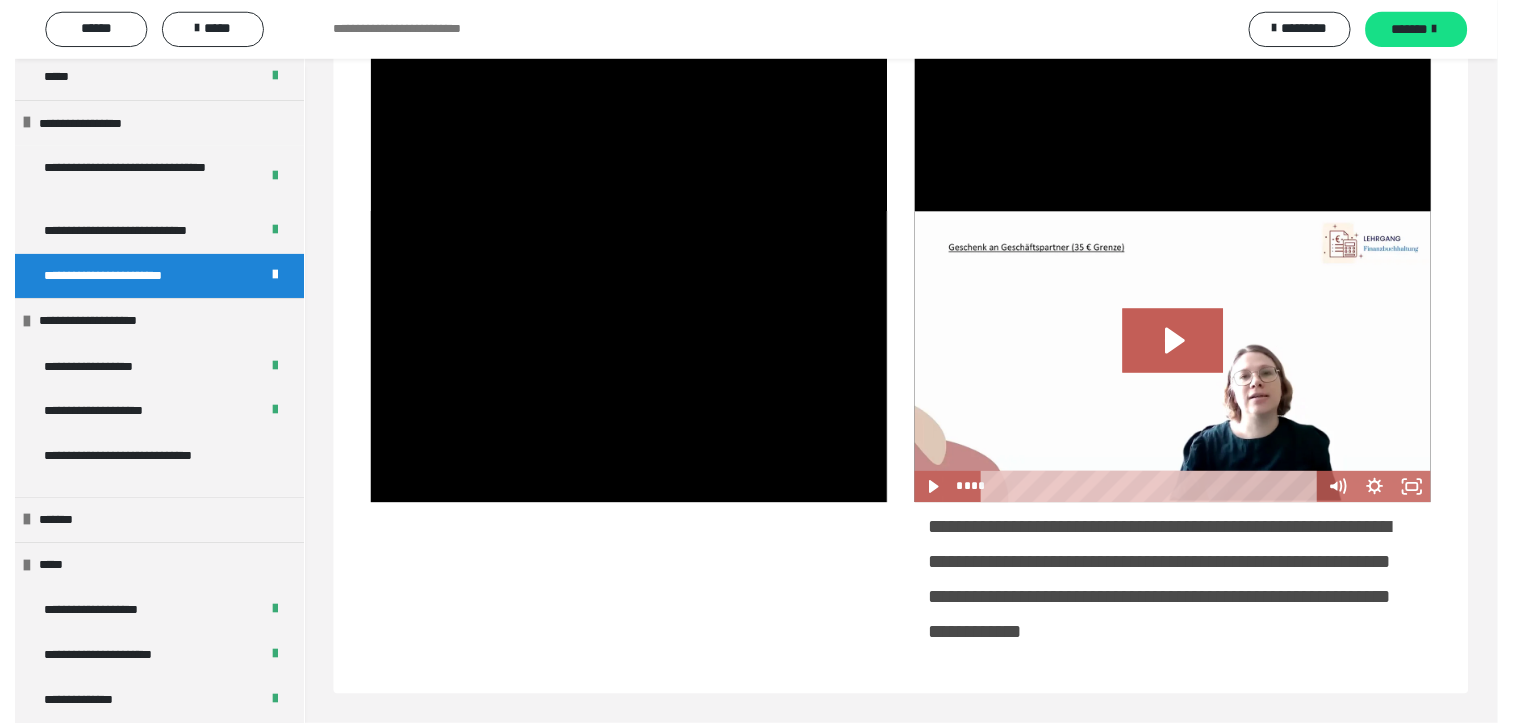 scroll, scrollTop: 553, scrollLeft: 0, axis: vertical 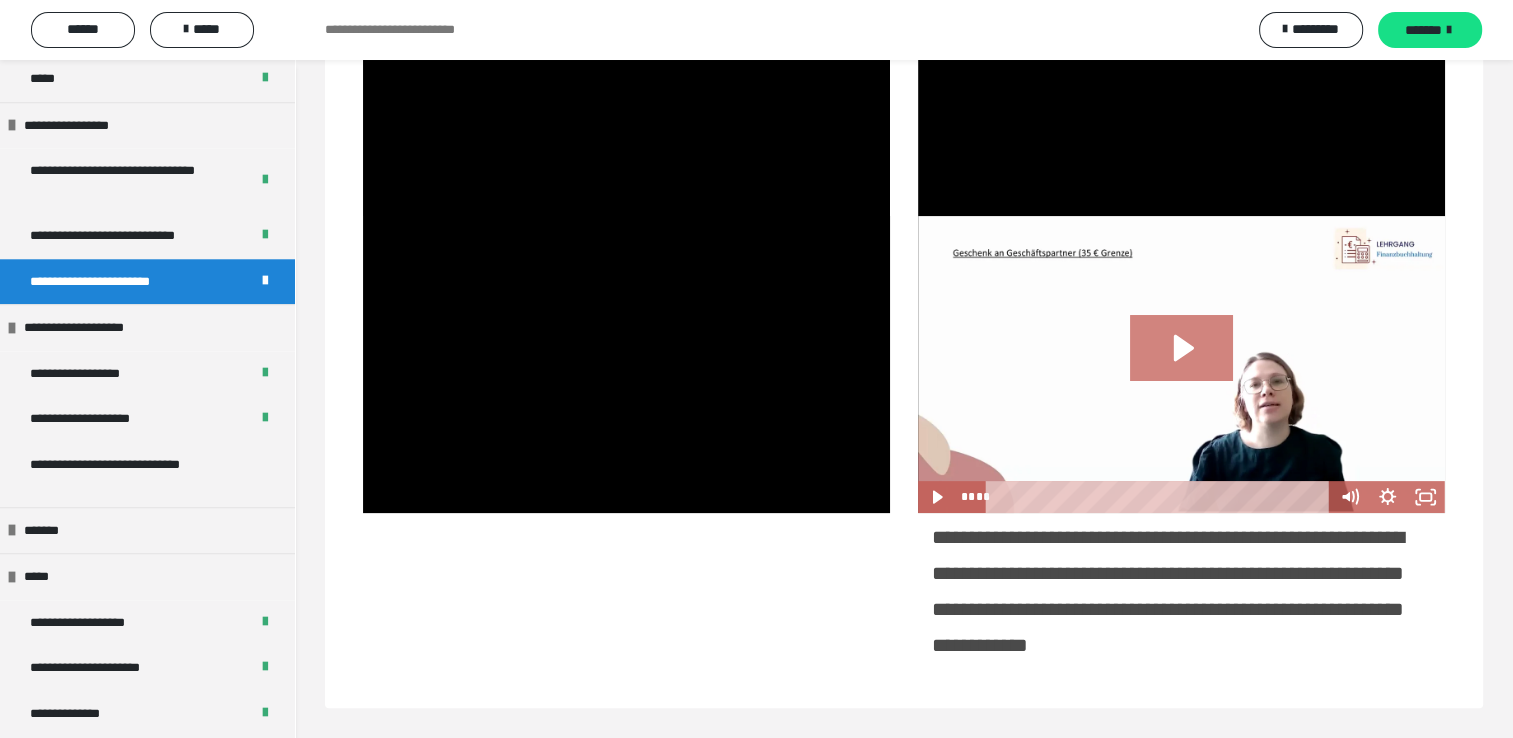 click 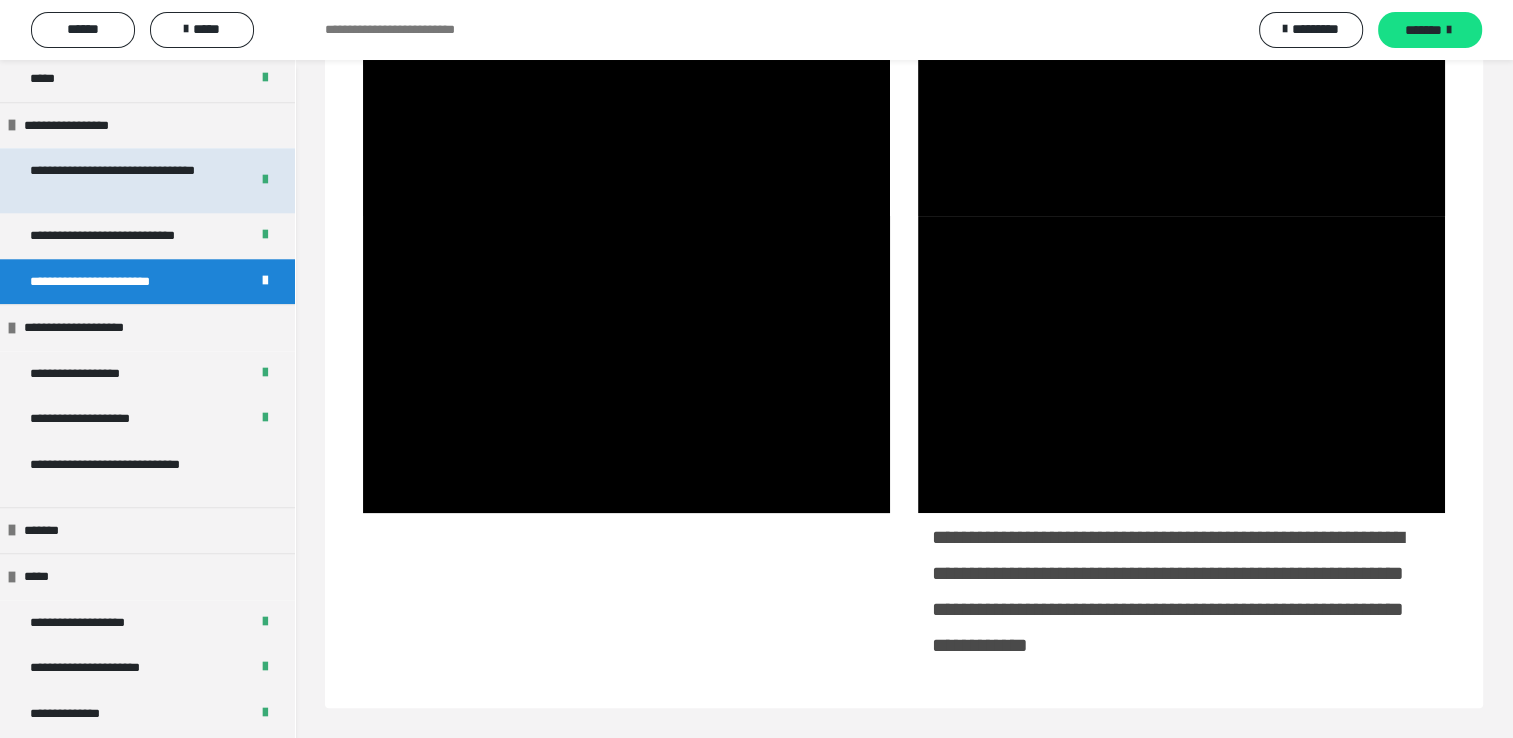 click on "**********" at bounding box center [124, 180] 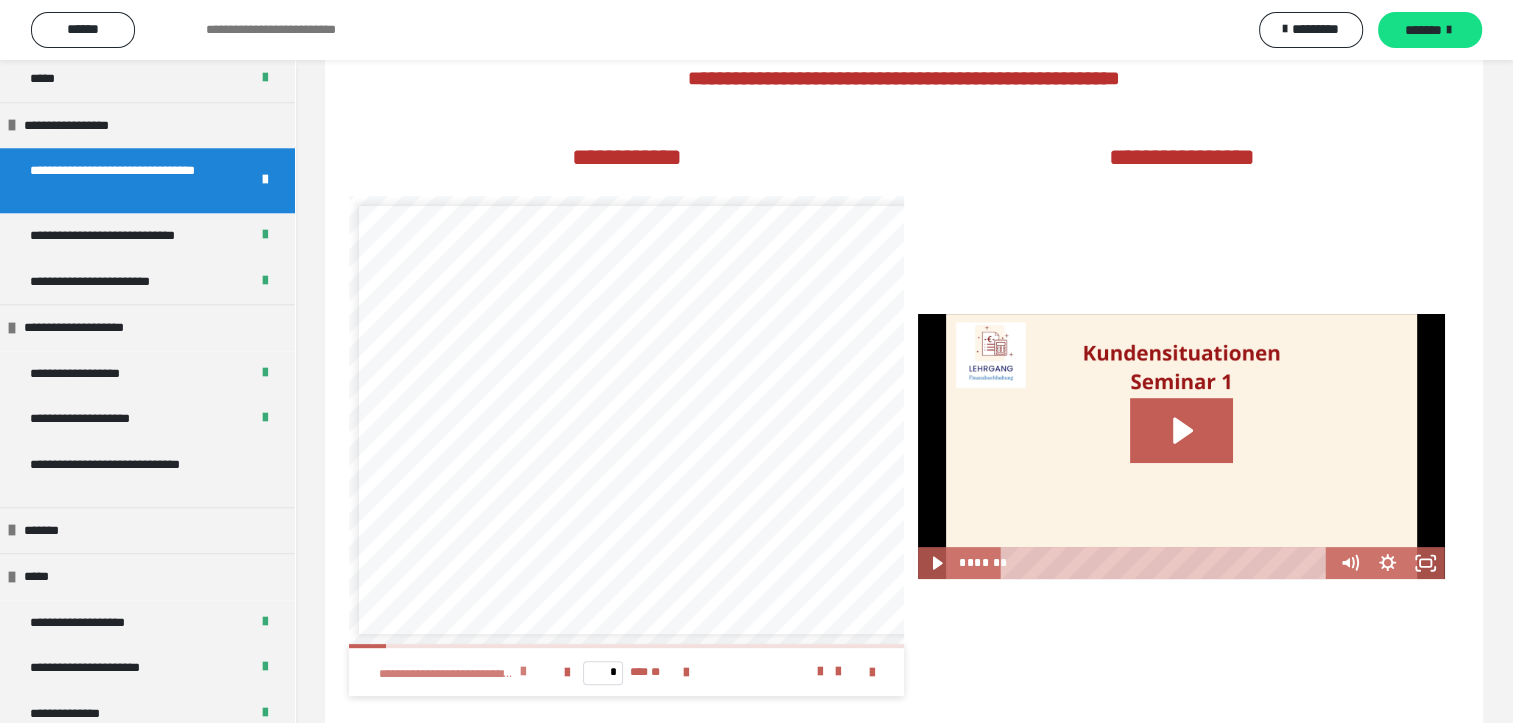 click at bounding box center (523, 672) 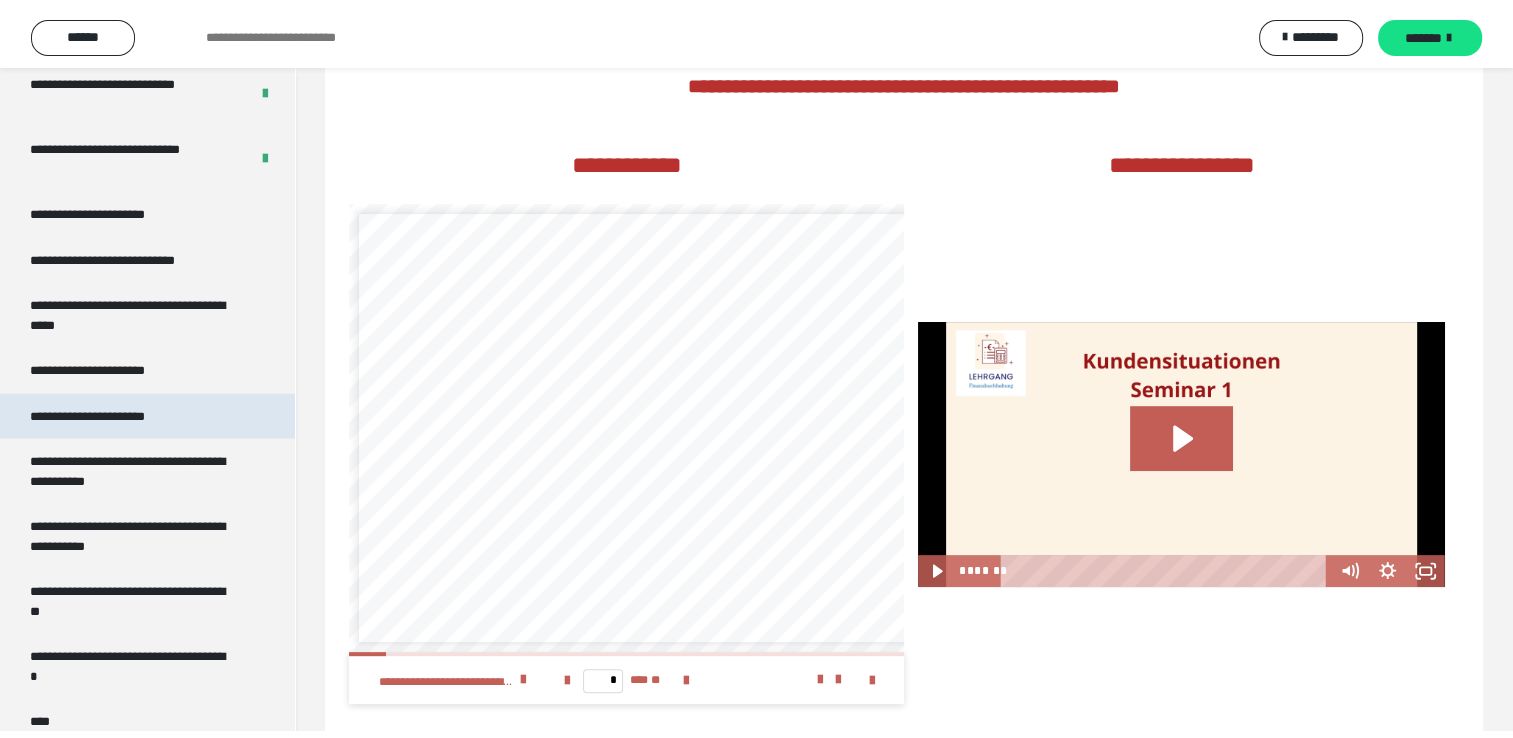 scroll, scrollTop: 4085, scrollLeft: 0, axis: vertical 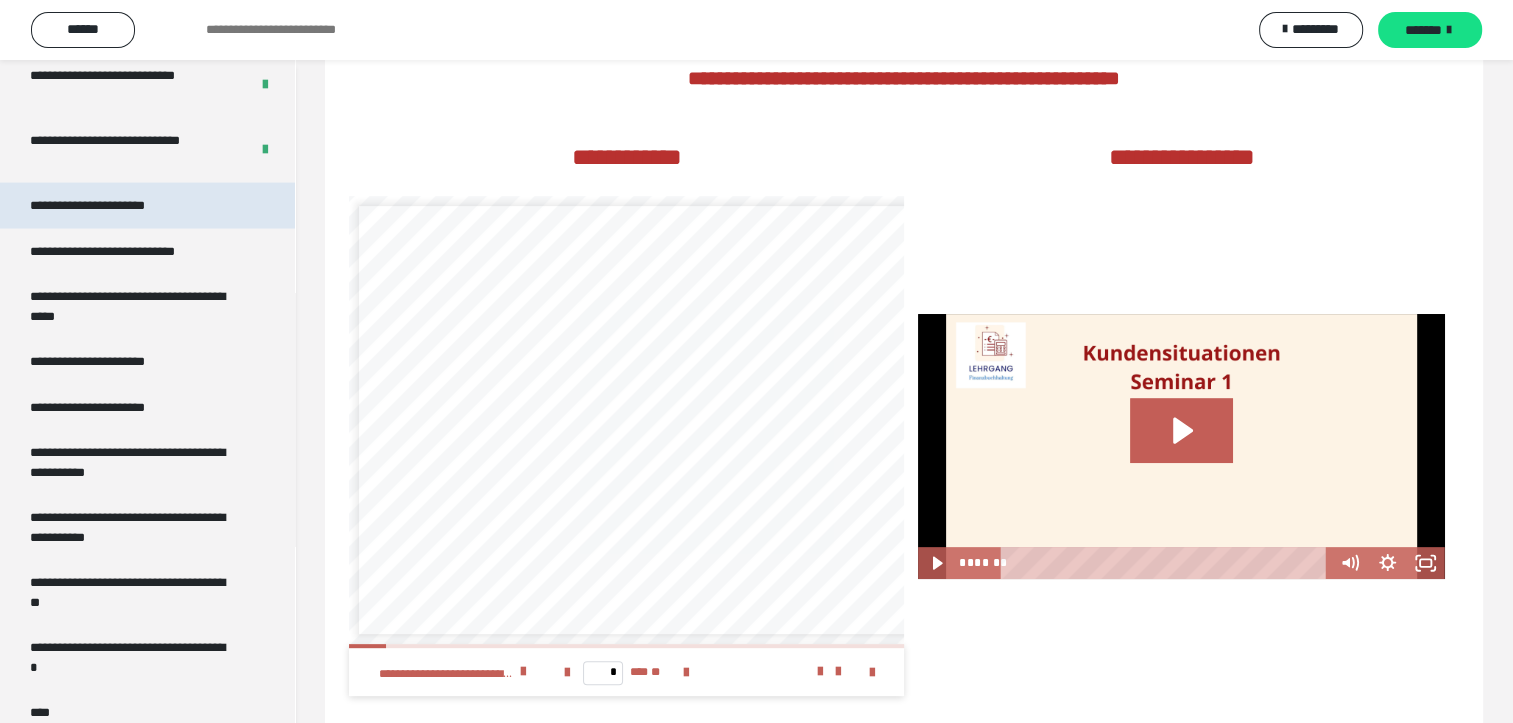 click on "**********" at bounding box center (109, 206) 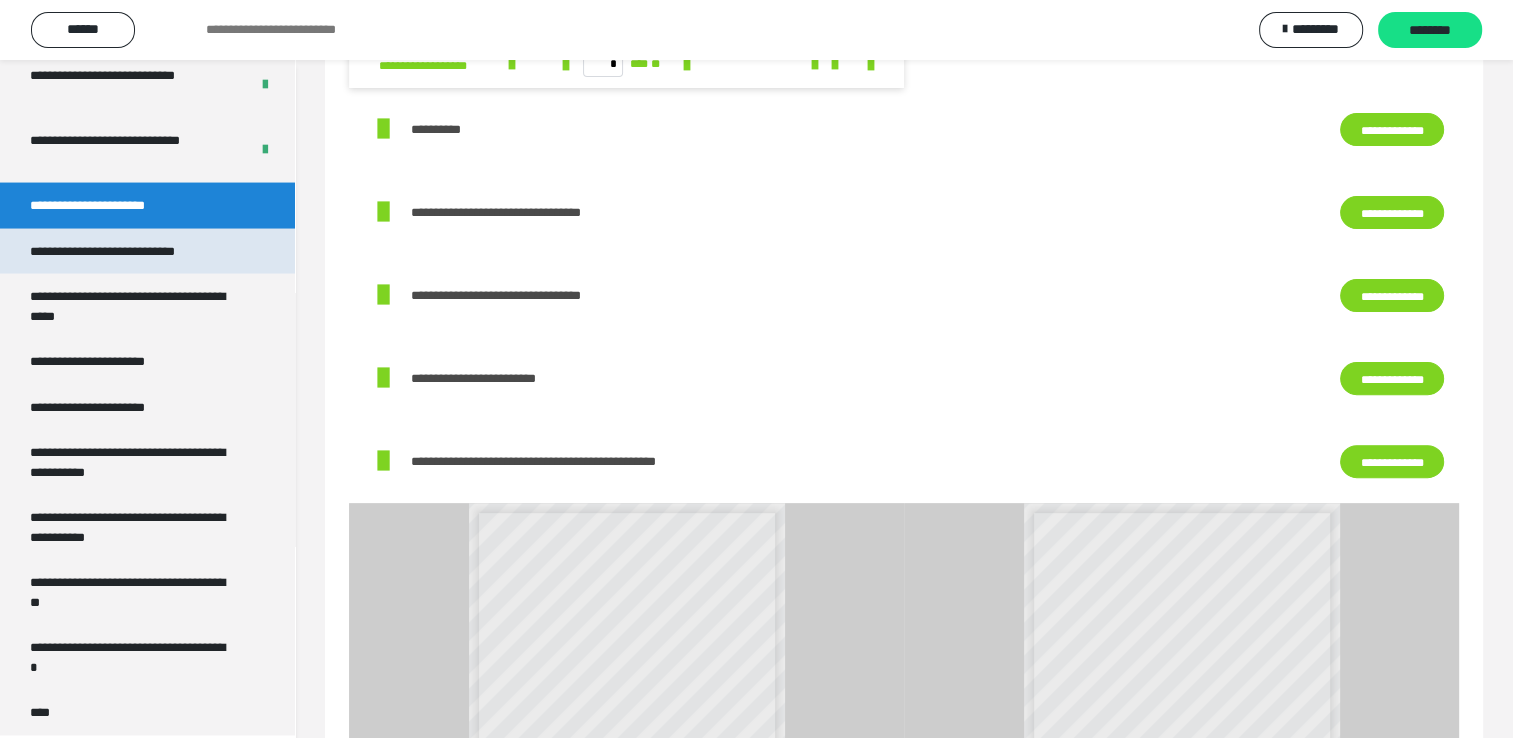 click on "**********" at bounding box center (129, 252) 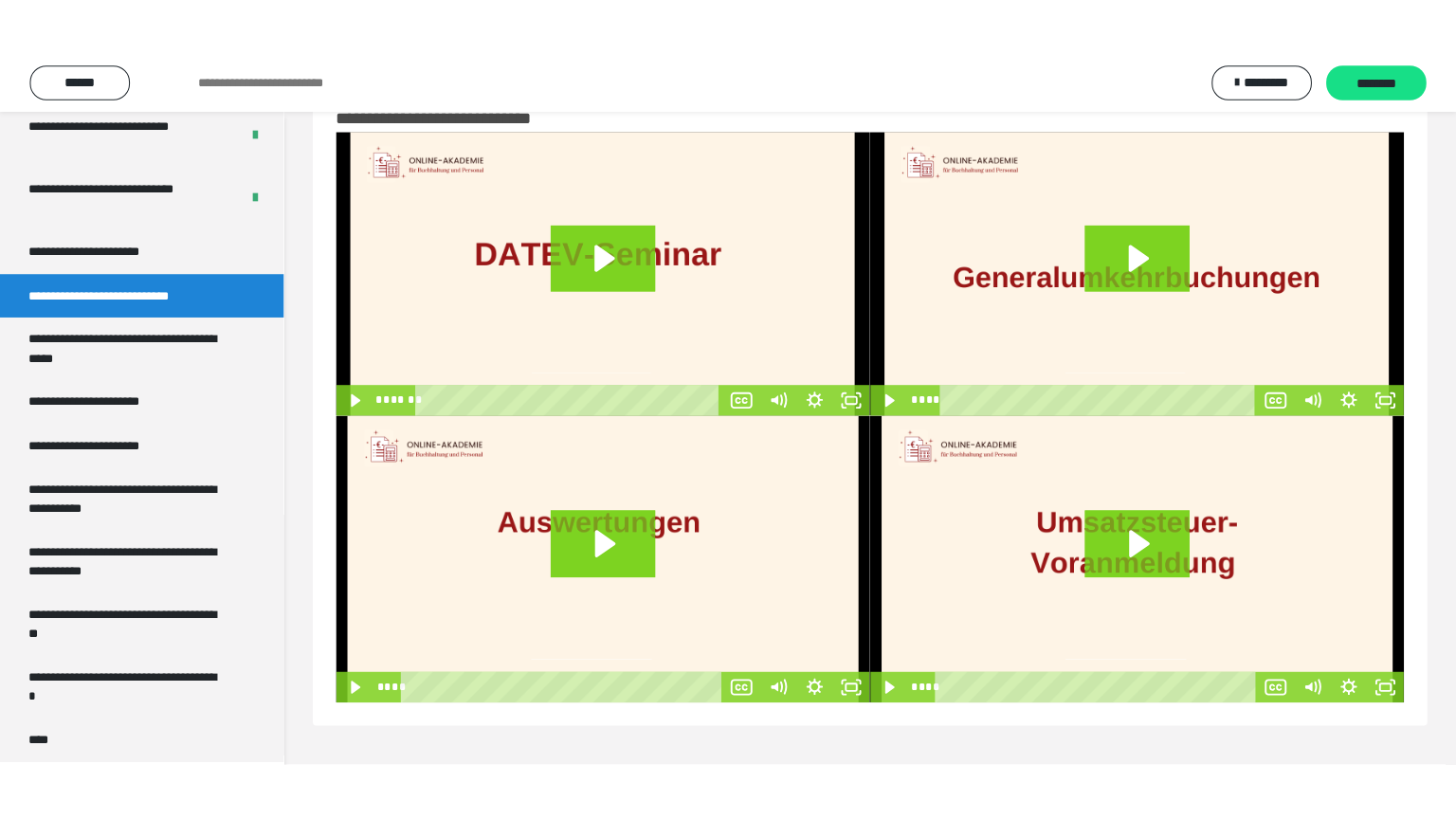 scroll, scrollTop: 57, scrollLeft: 0, axis: vertical 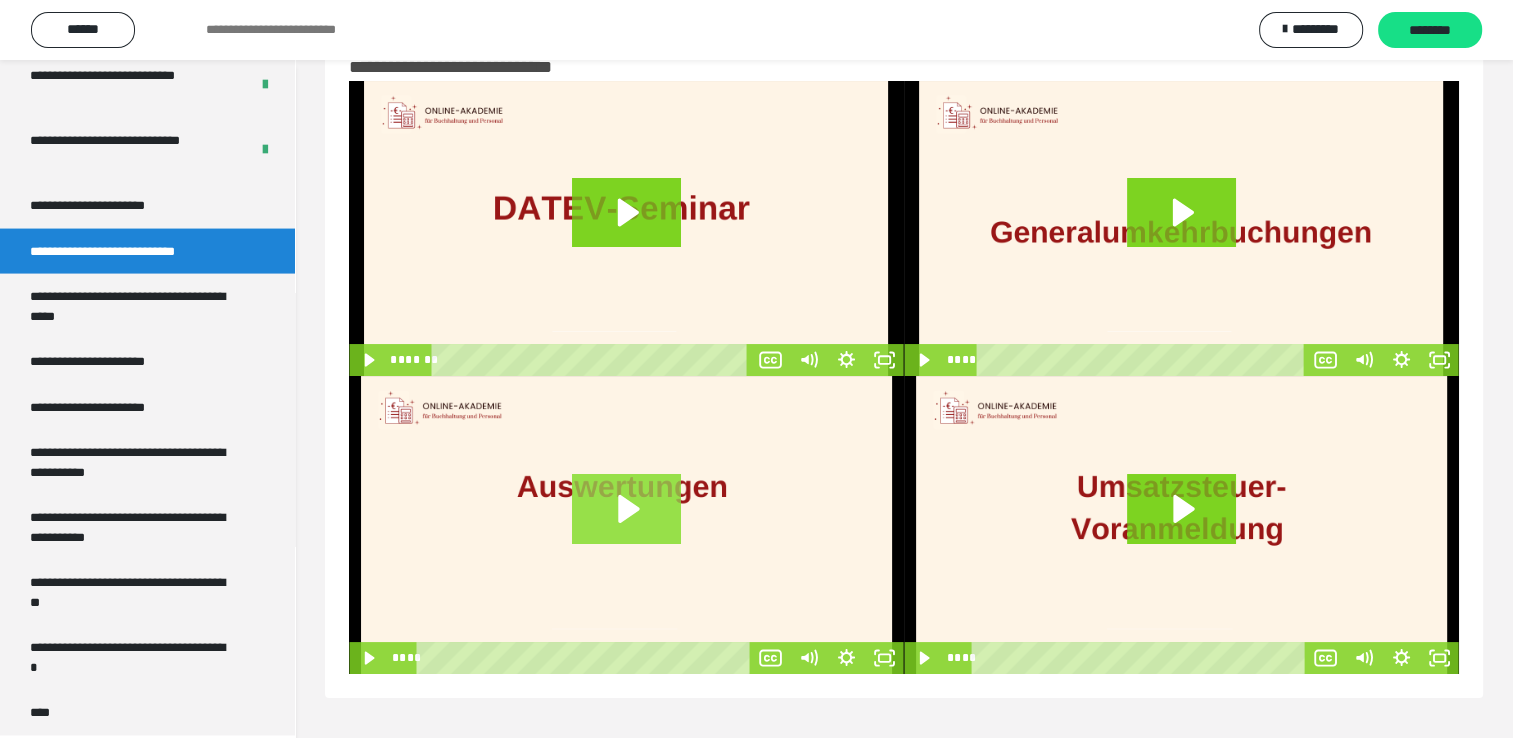 click 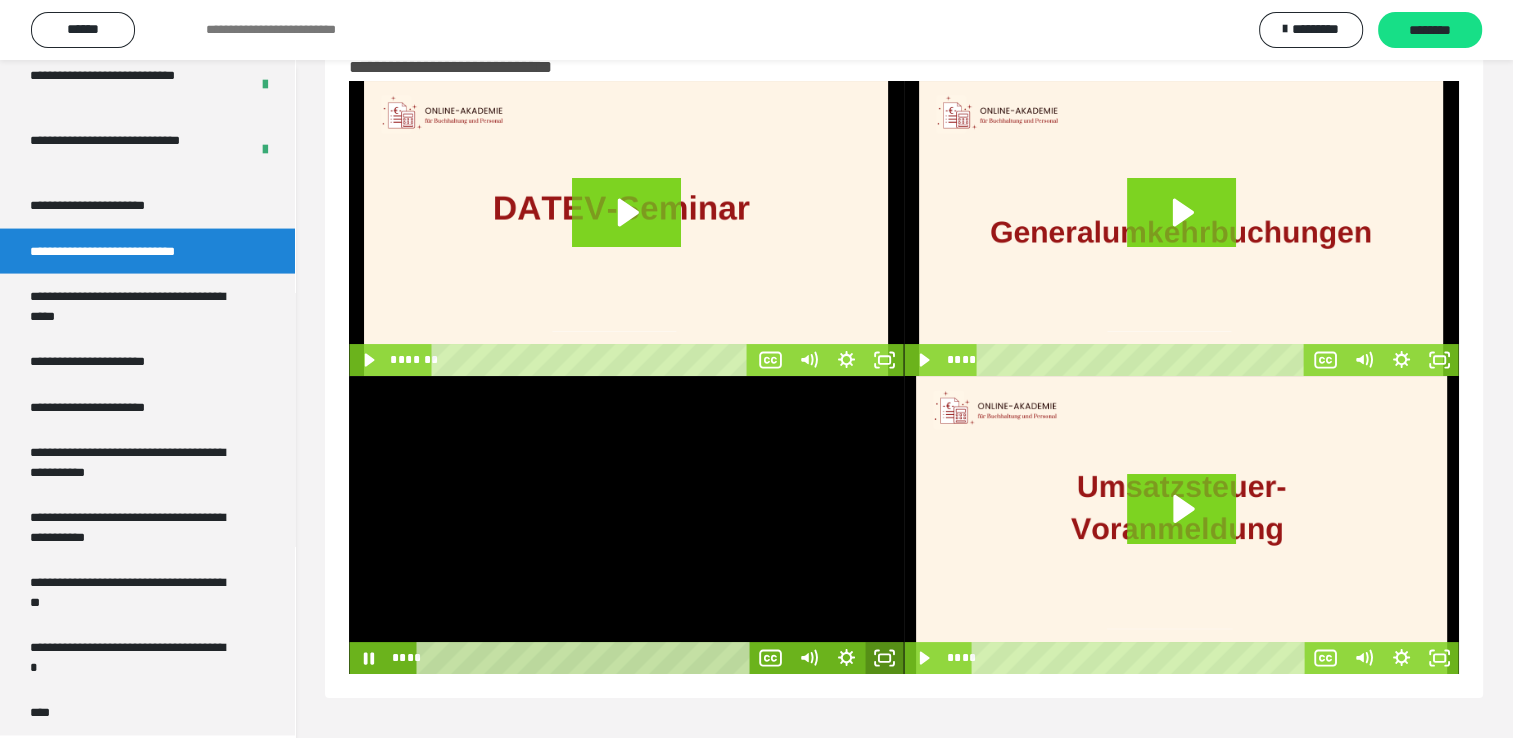 click 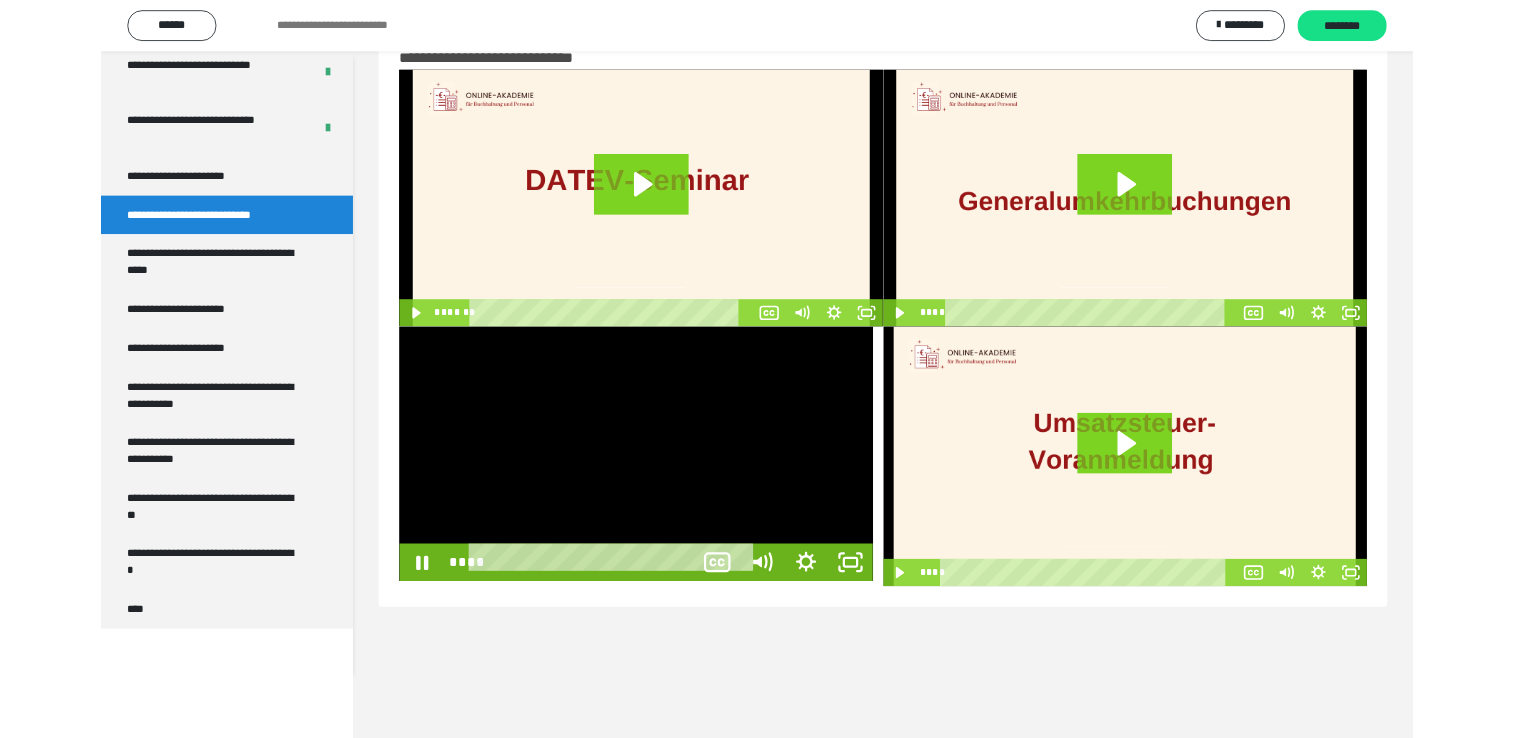 scroll, scrollTop: 3960, scrollLeft: 0, axis: vertical 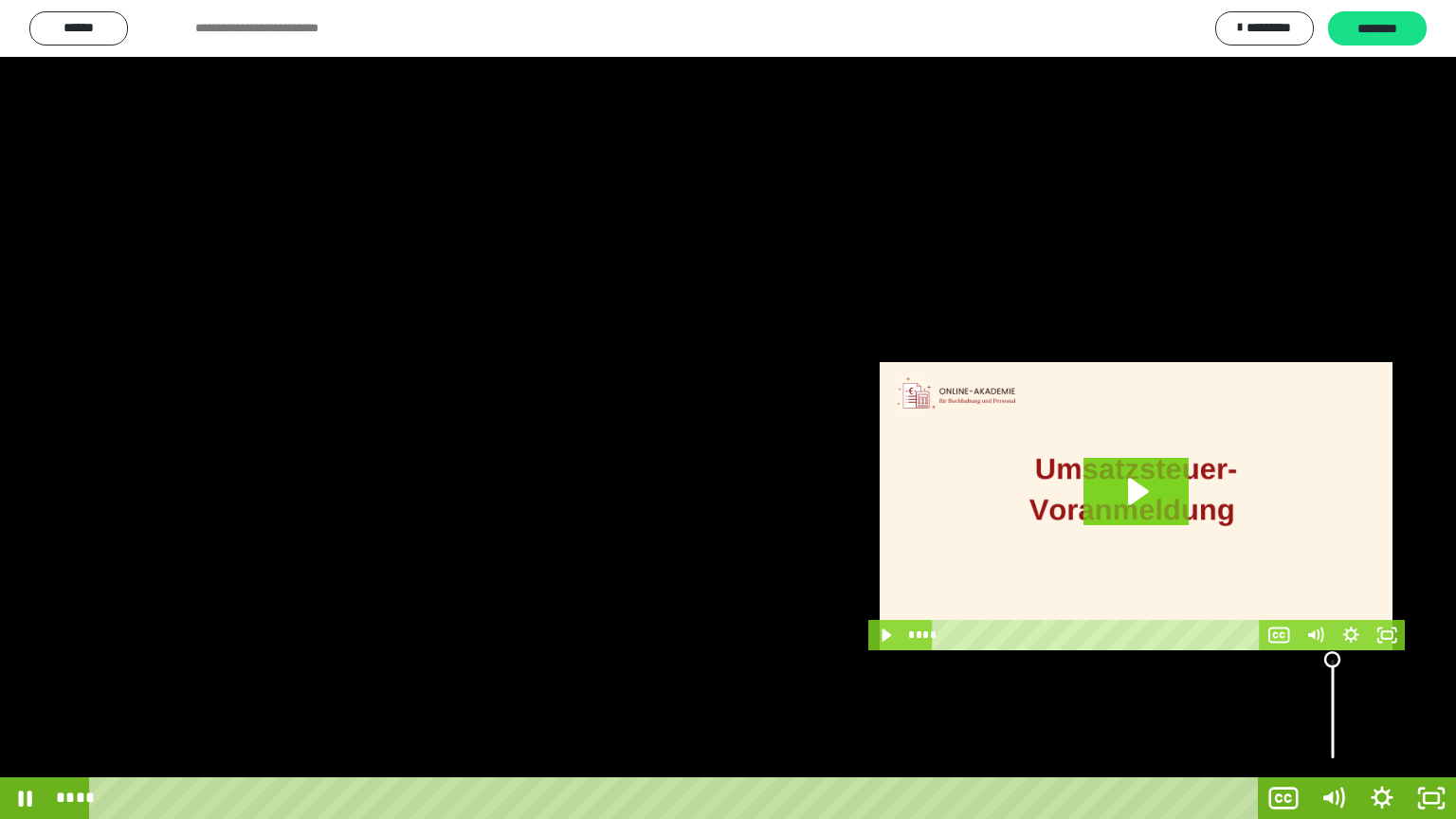 drag, startPoint x: 1331, startPoint y: 675, endPoint x: 1344, endPoint y: 640, distance: 37.33631 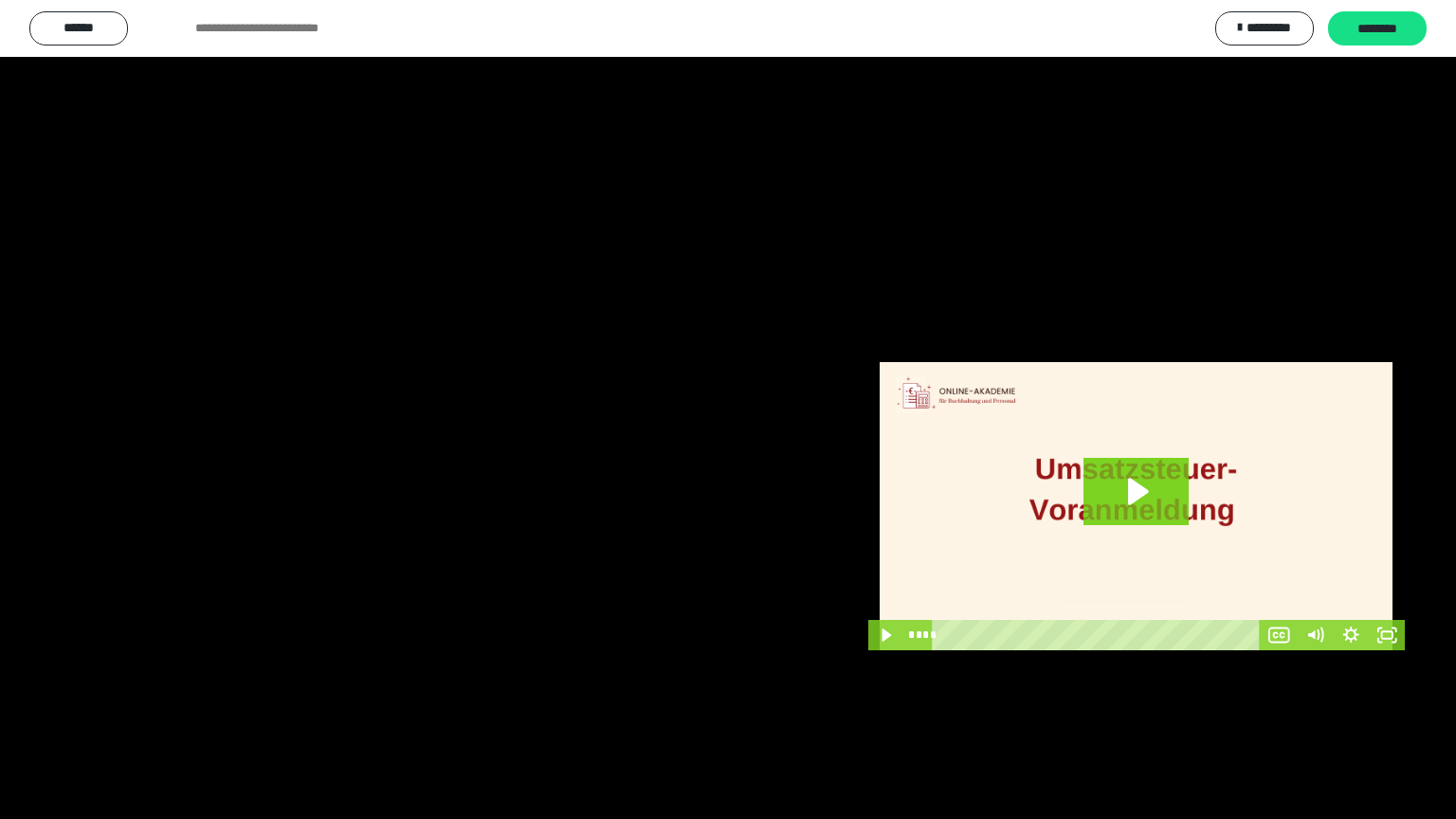 click at bounding box center (728, 410) 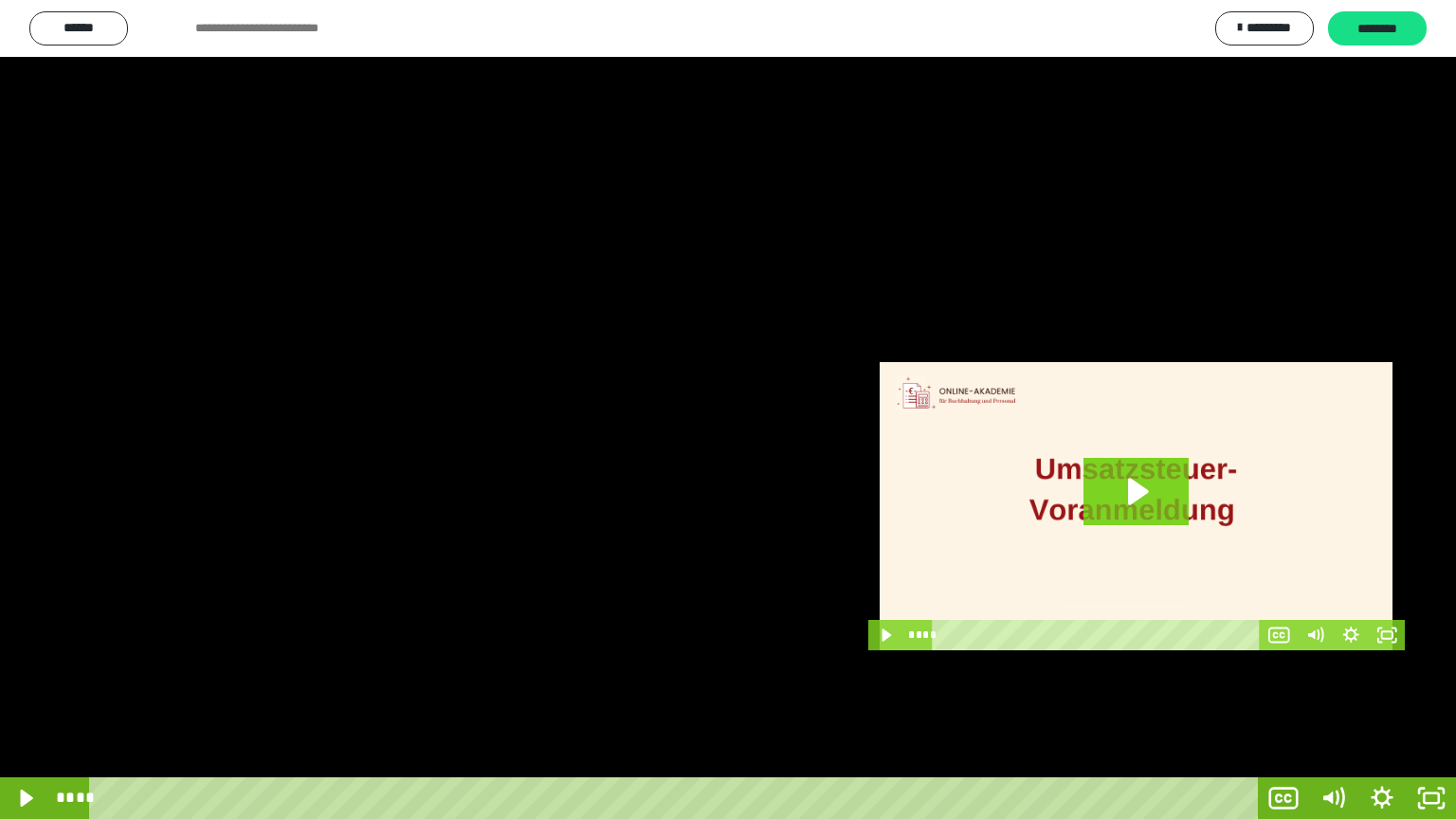 click at bounding box center (728, 410) 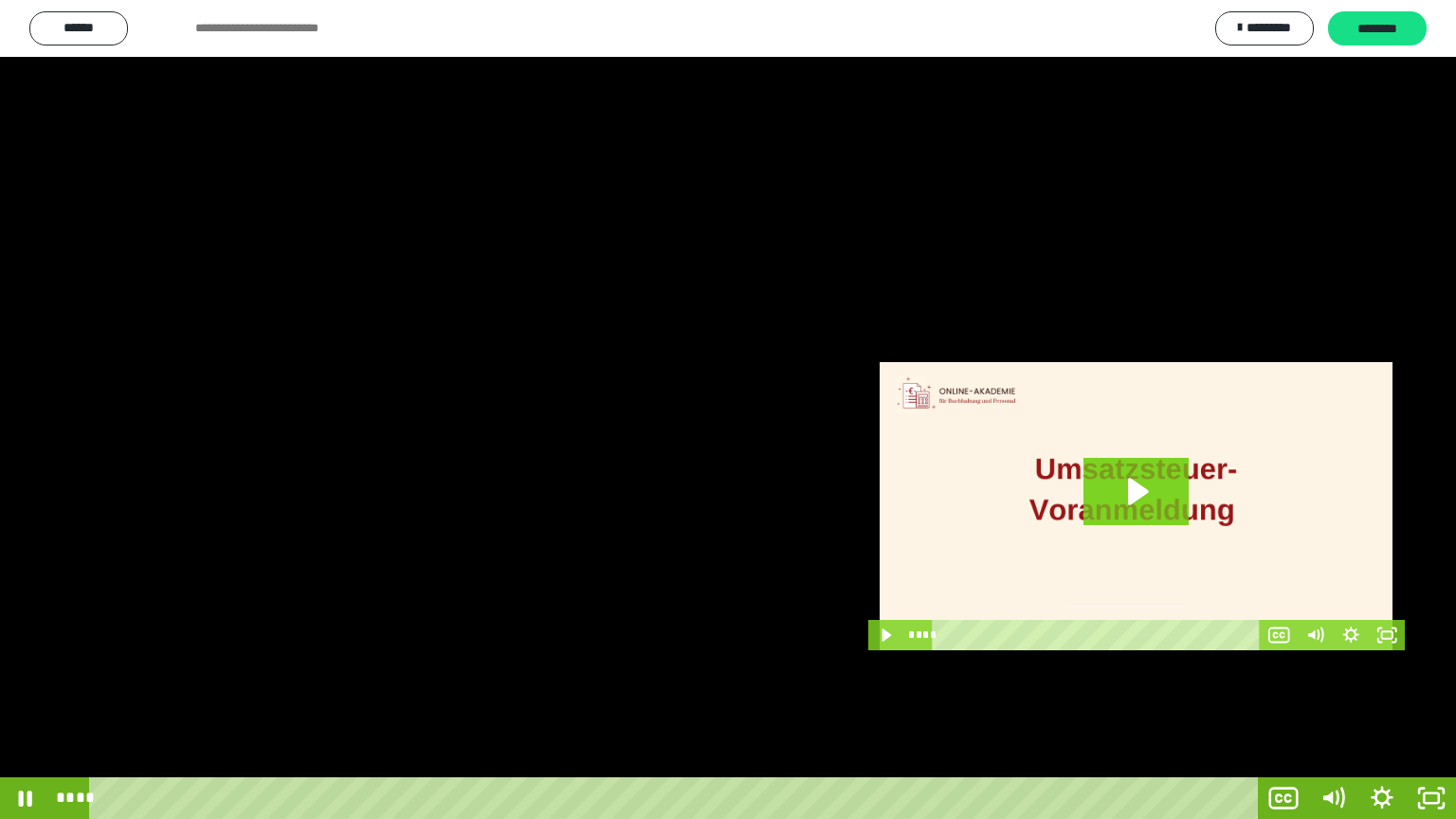 click at bounding box center [728, 410] 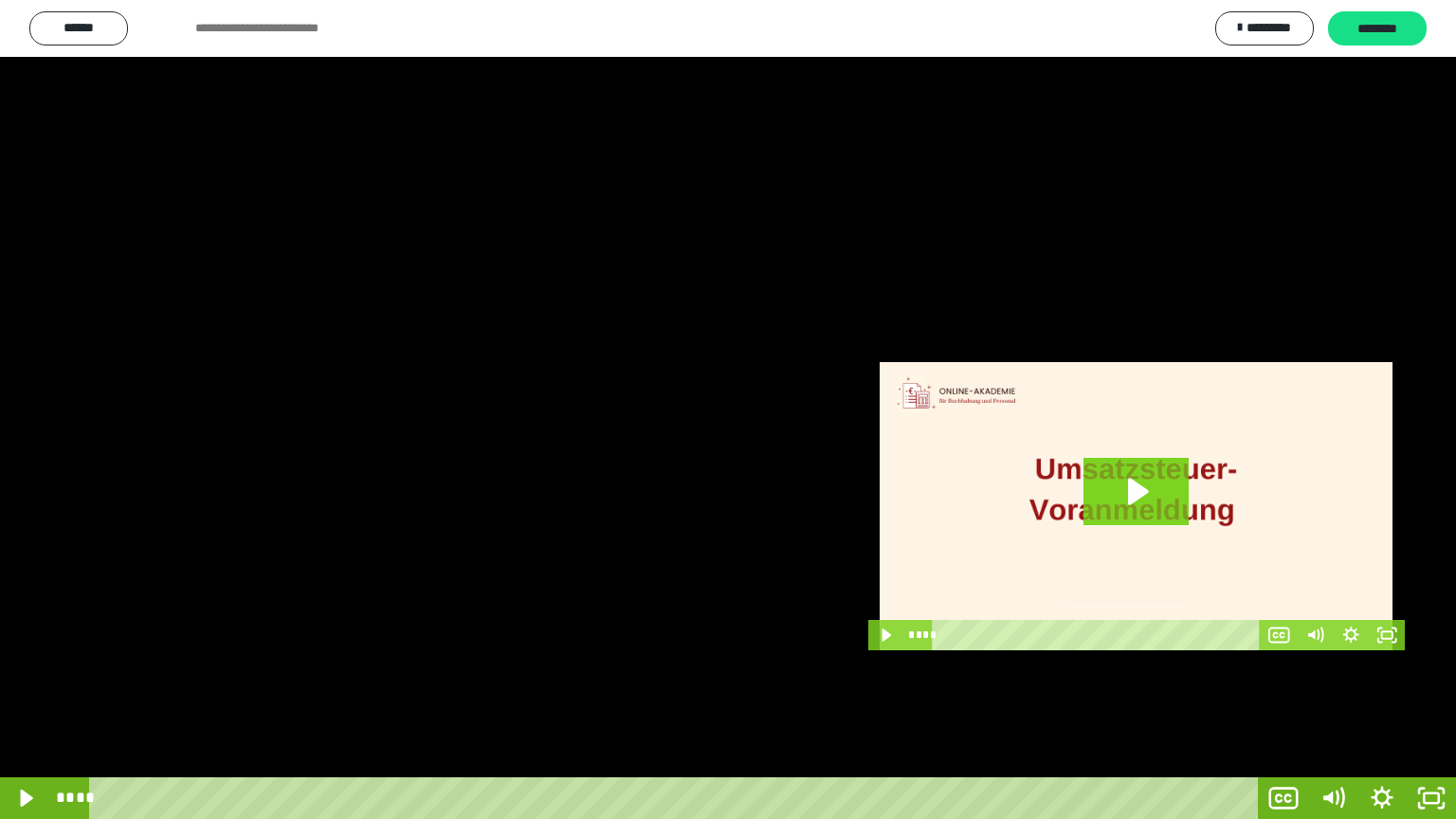 click at bounding box center (728, 410) 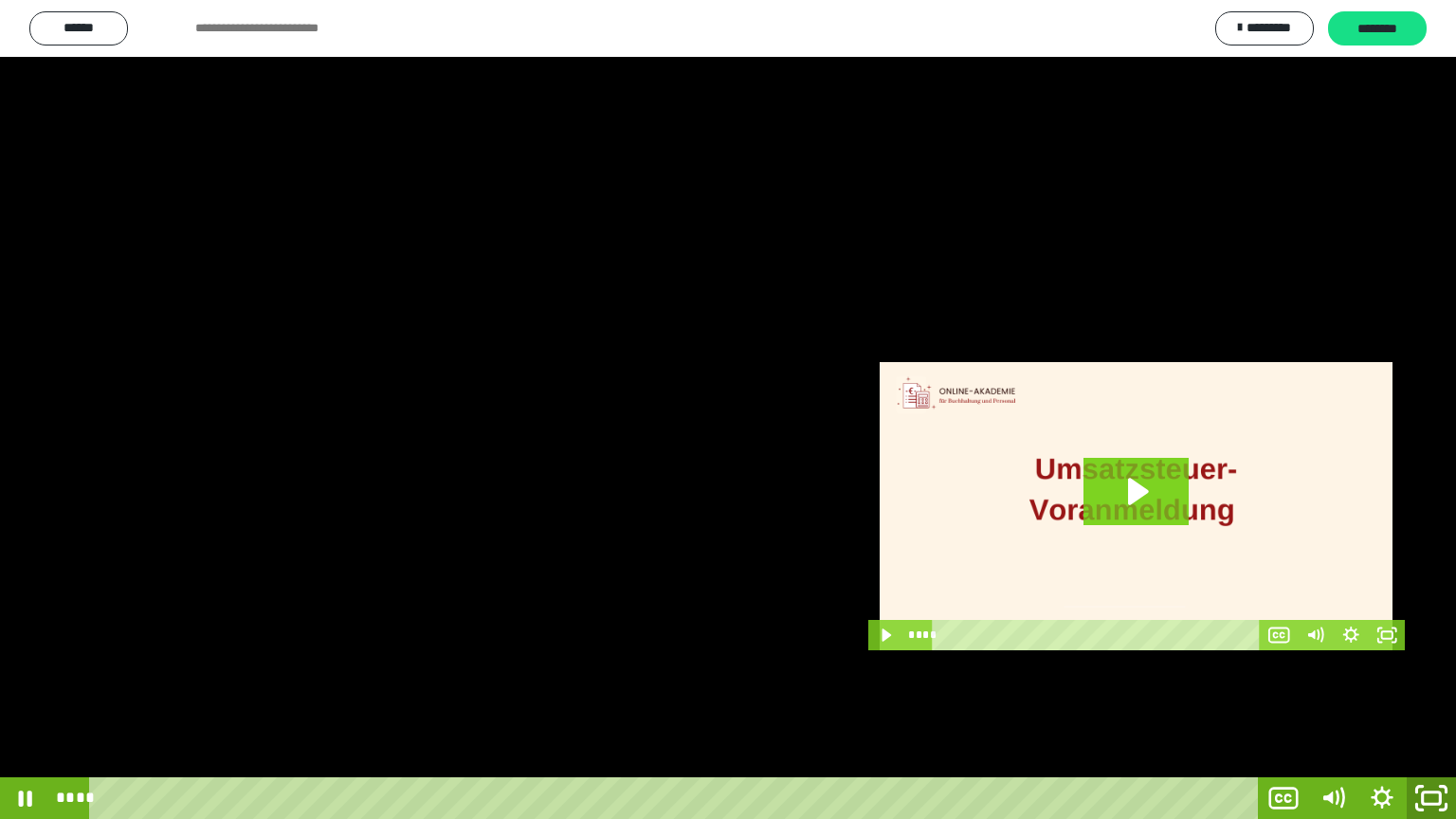 click 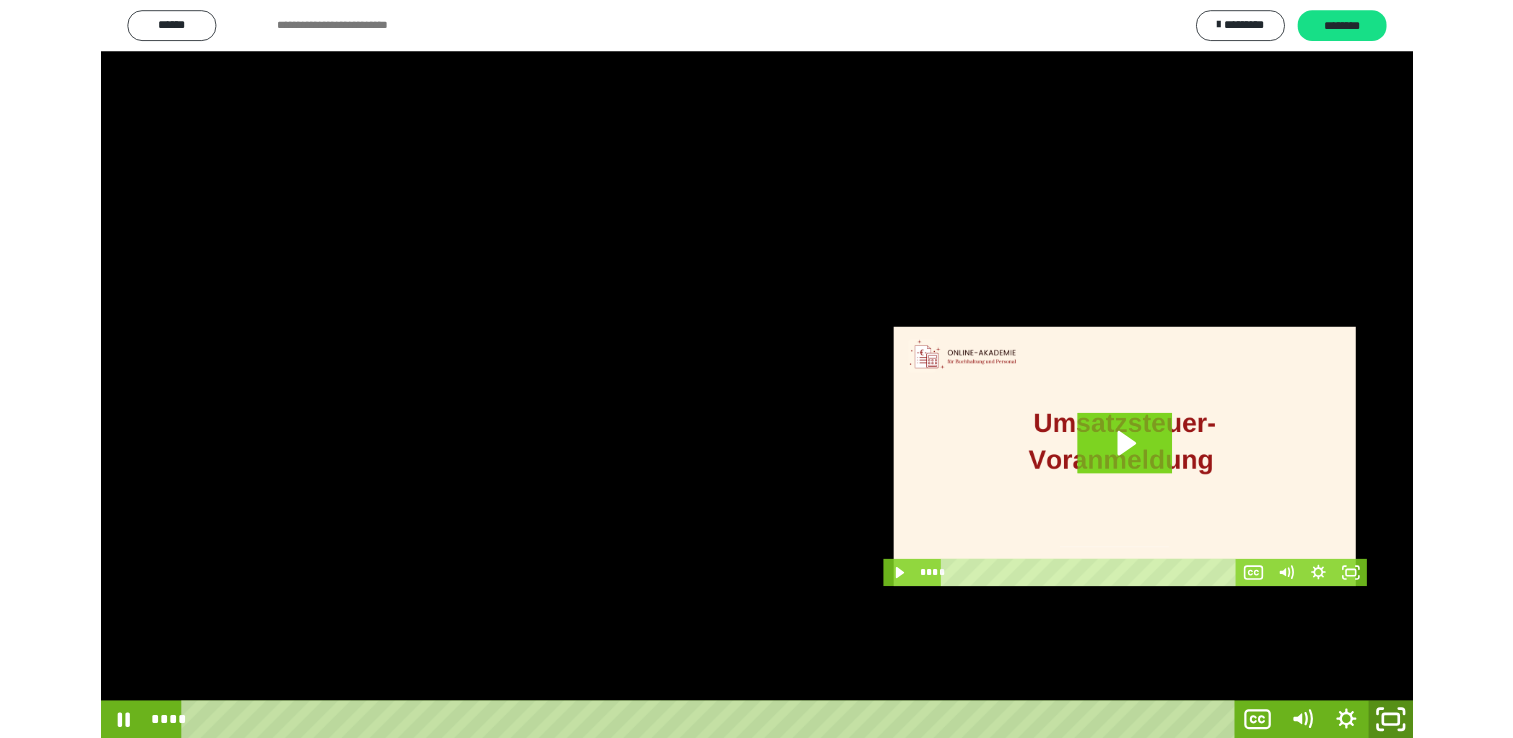 scroll, scrollTop: 4085, scrollLeft: 0, axis: vertical 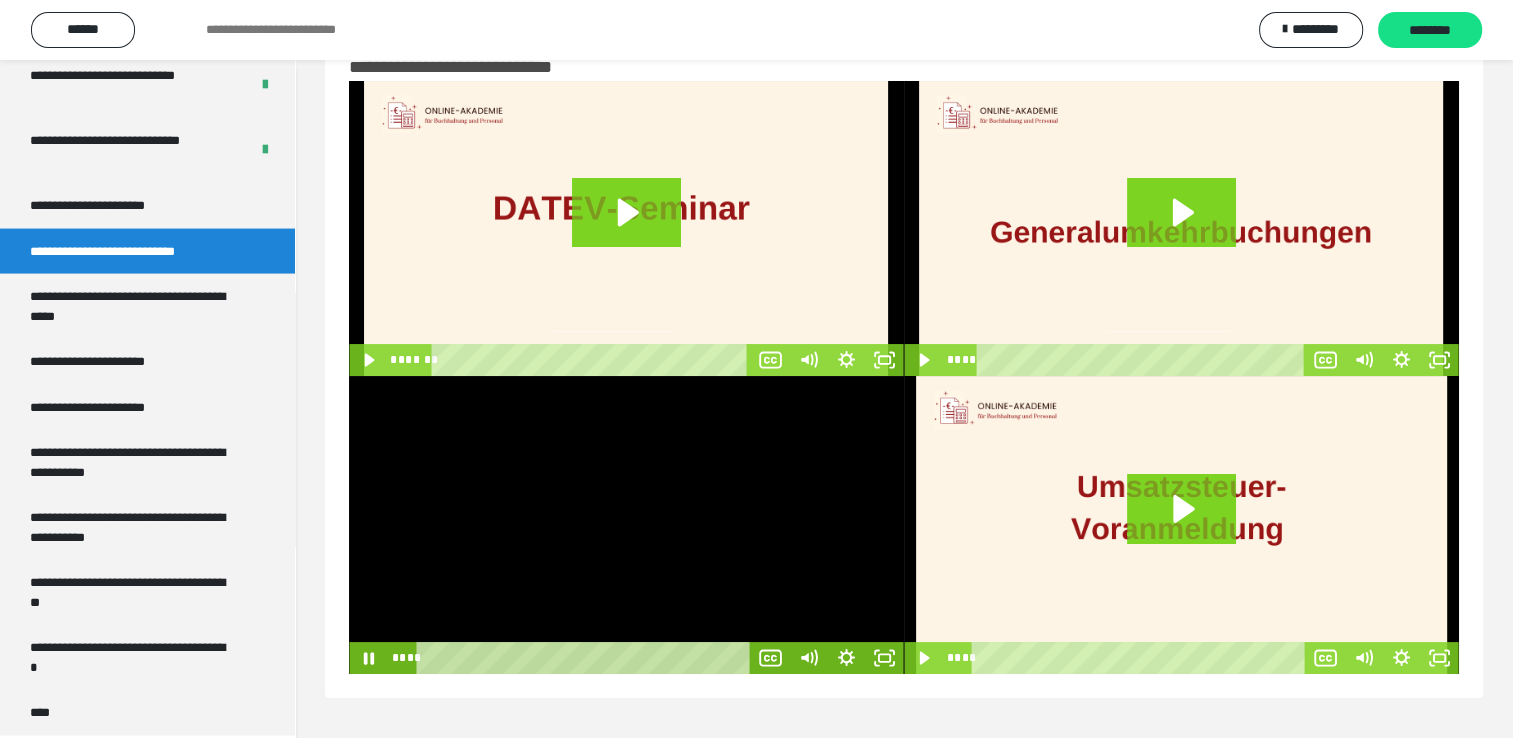 click at bounding box center [626, 525] 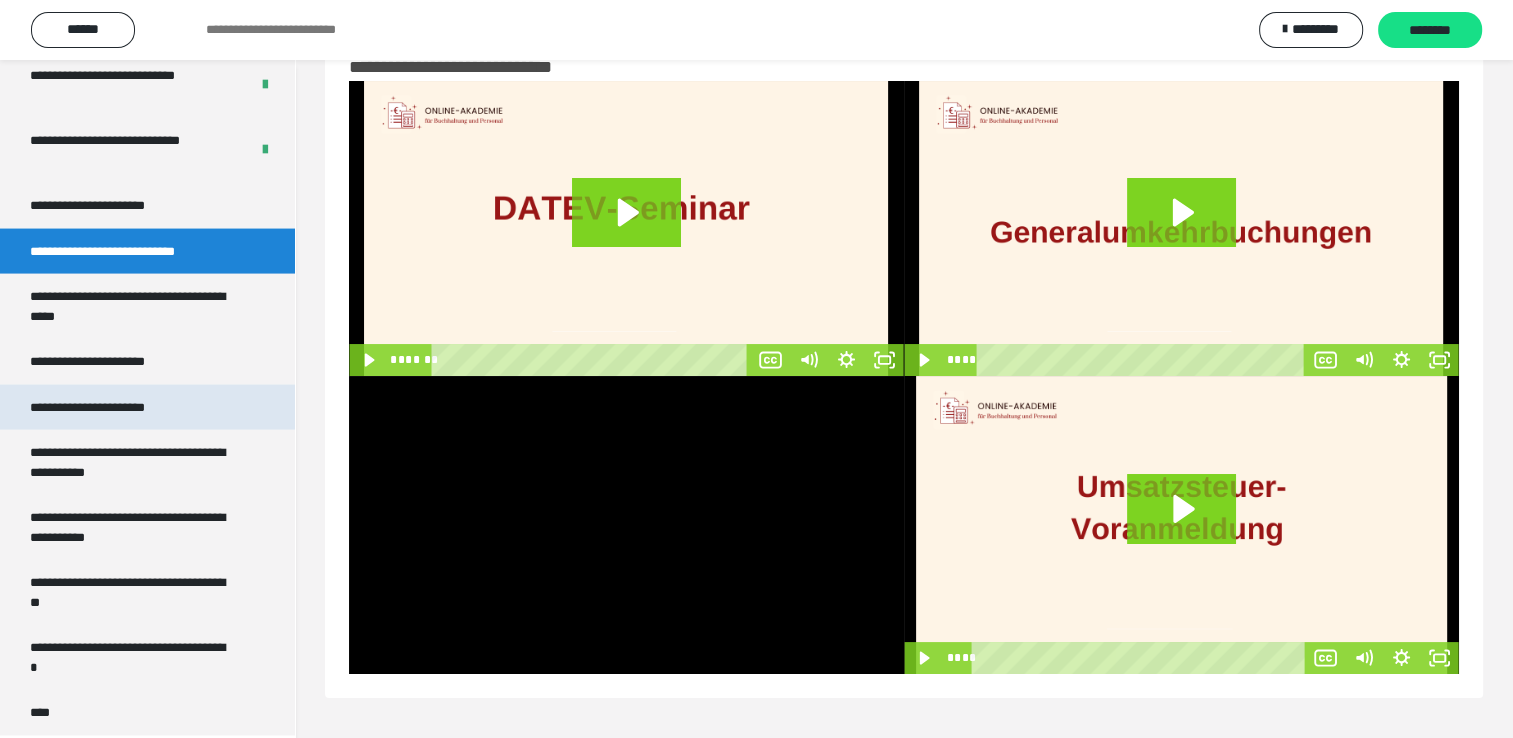 click on "**********" at bounding box center [111, 408] 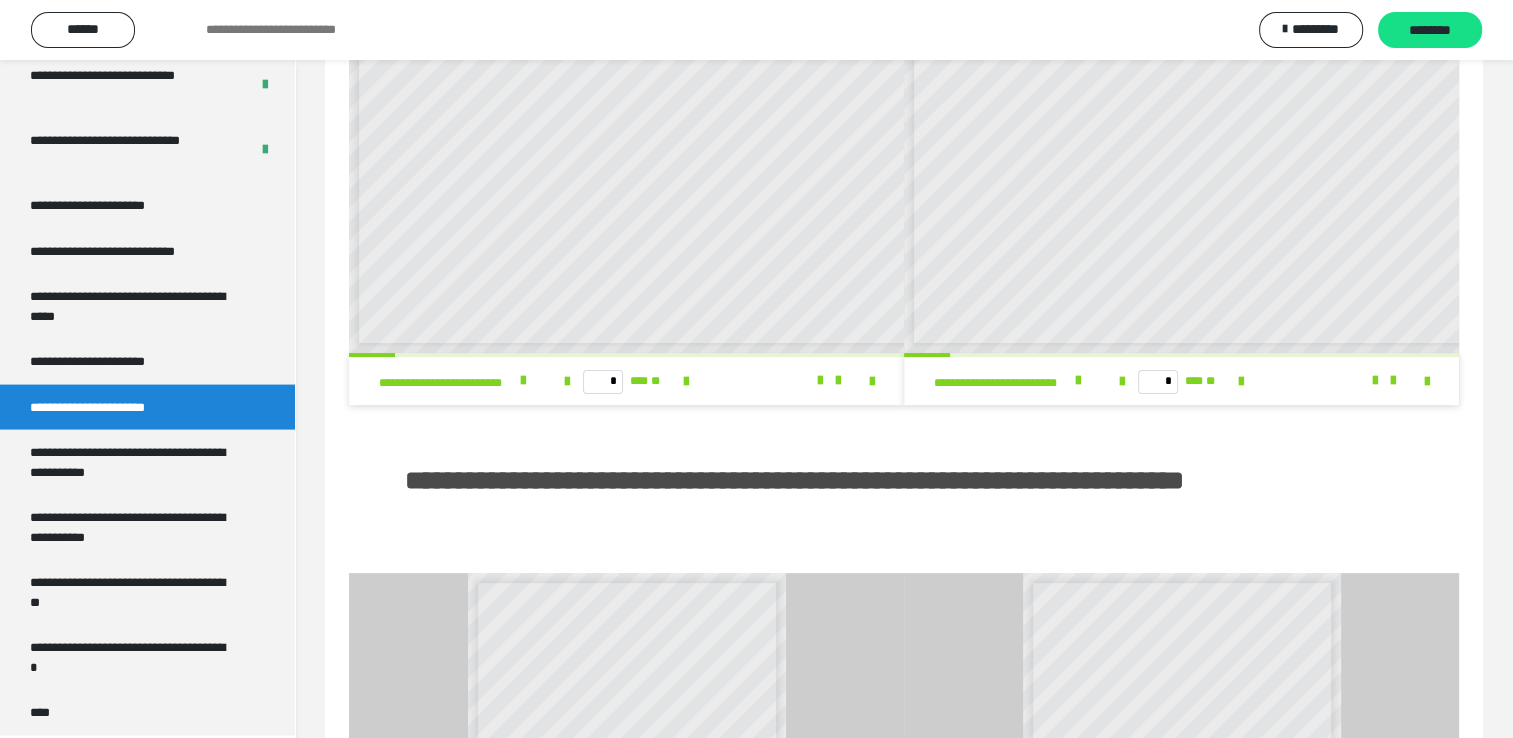 scroll, scrollTop: 0, scrollLeft: 0, axis: both 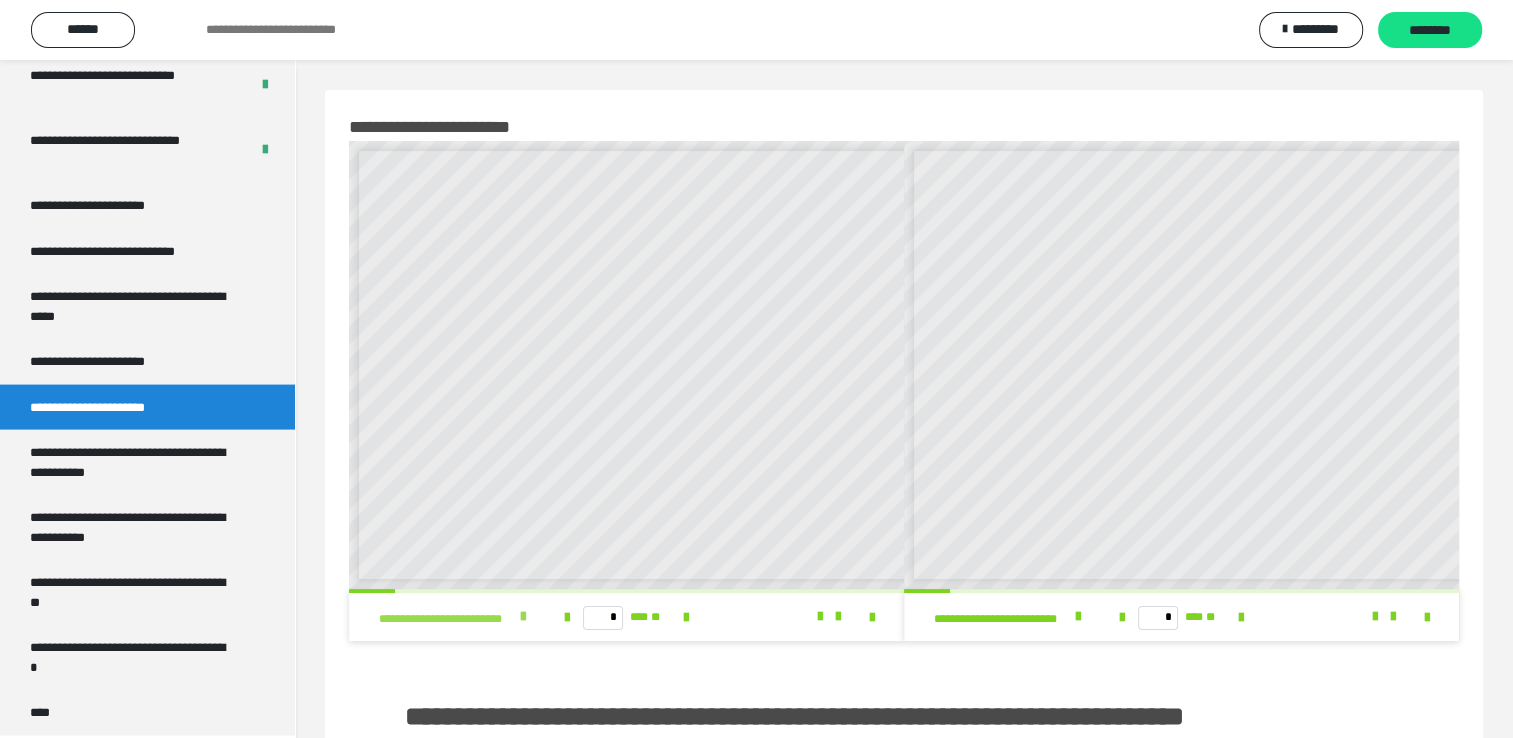 click at bounding box center (523, 617) 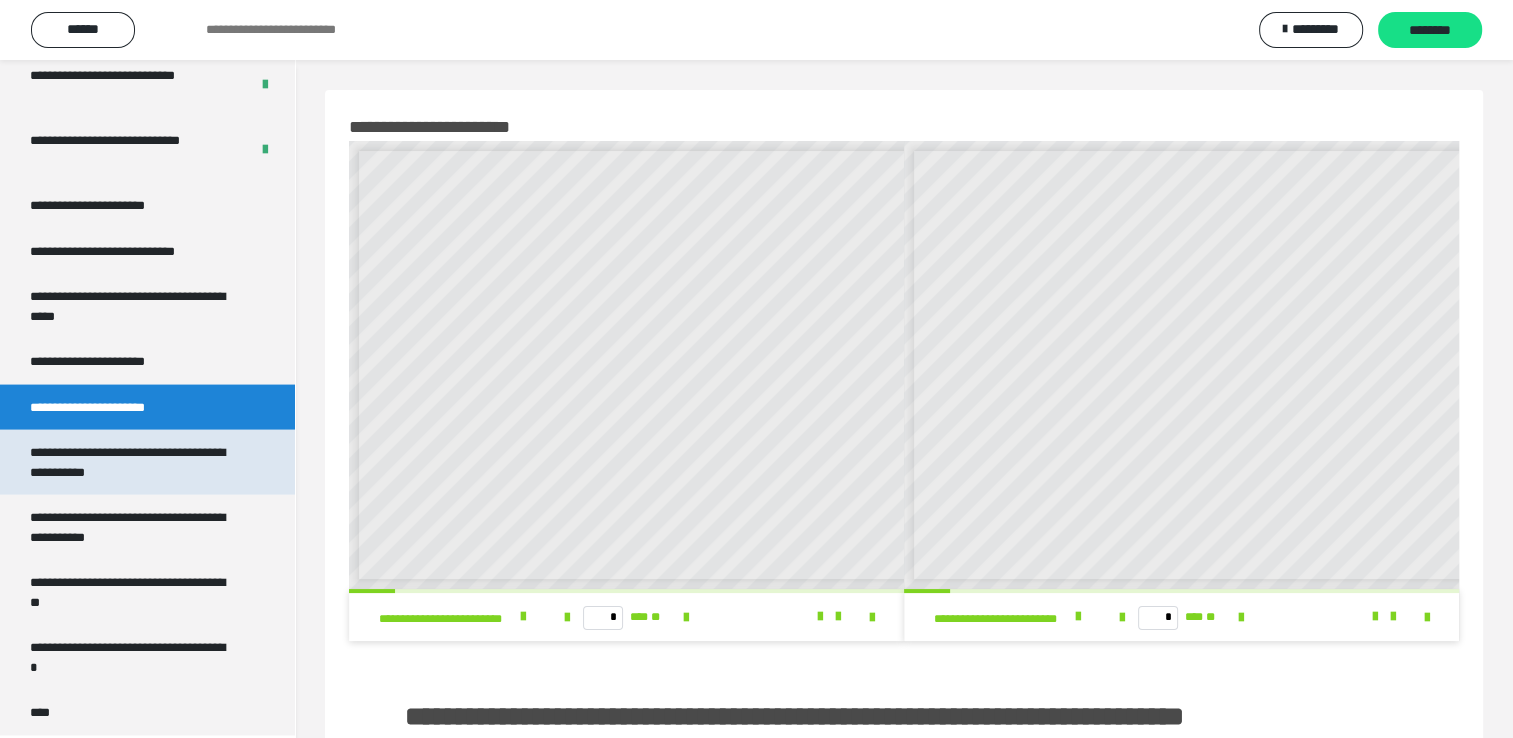 click on "**********" at bounding box center [132, 462] 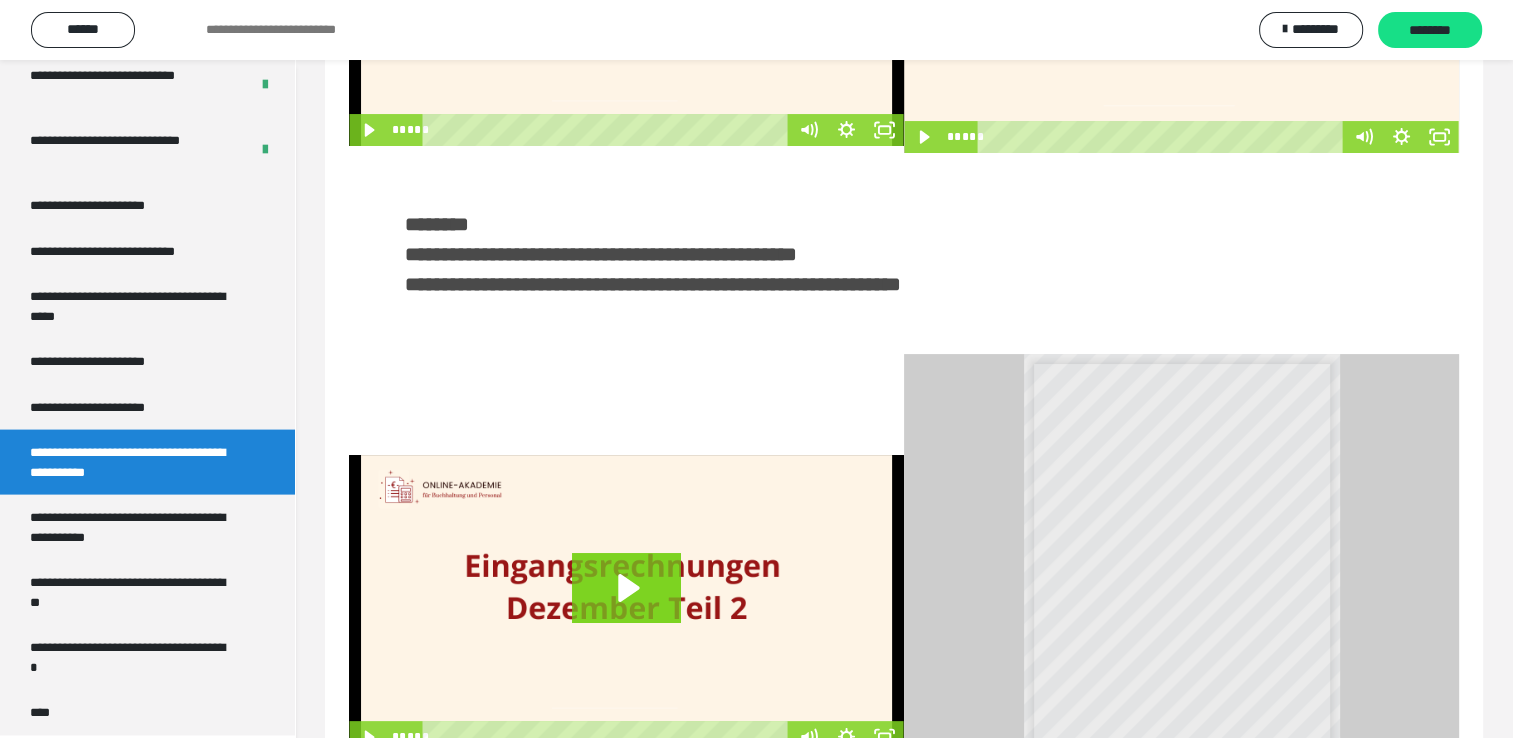 scroll, scrollTop: 469, scrollLeft: 0, axis: vertical 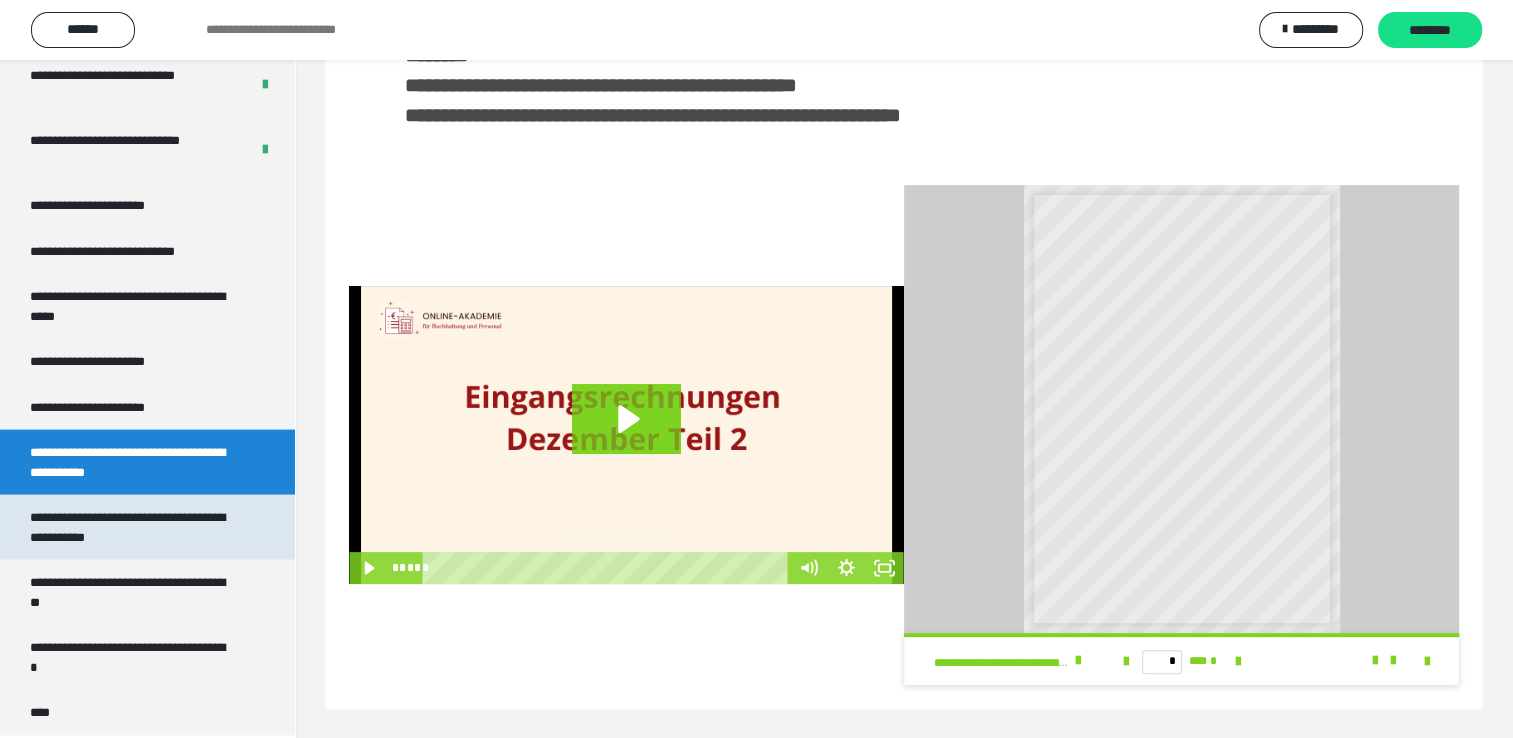click on "**********" at bounding box center [132, 527] 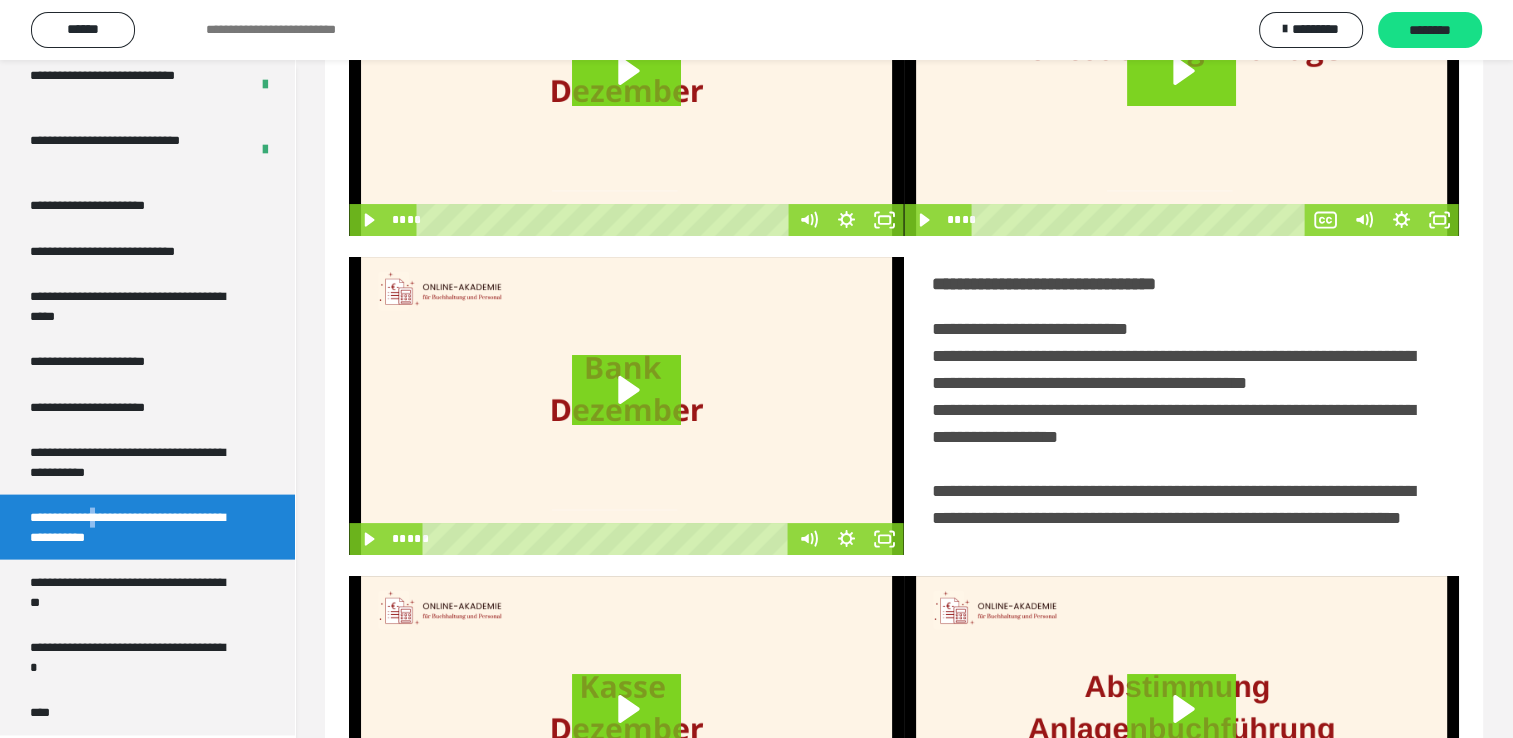 scroll, scrollTop: 446, scrollLeft: 0, axis: vertical 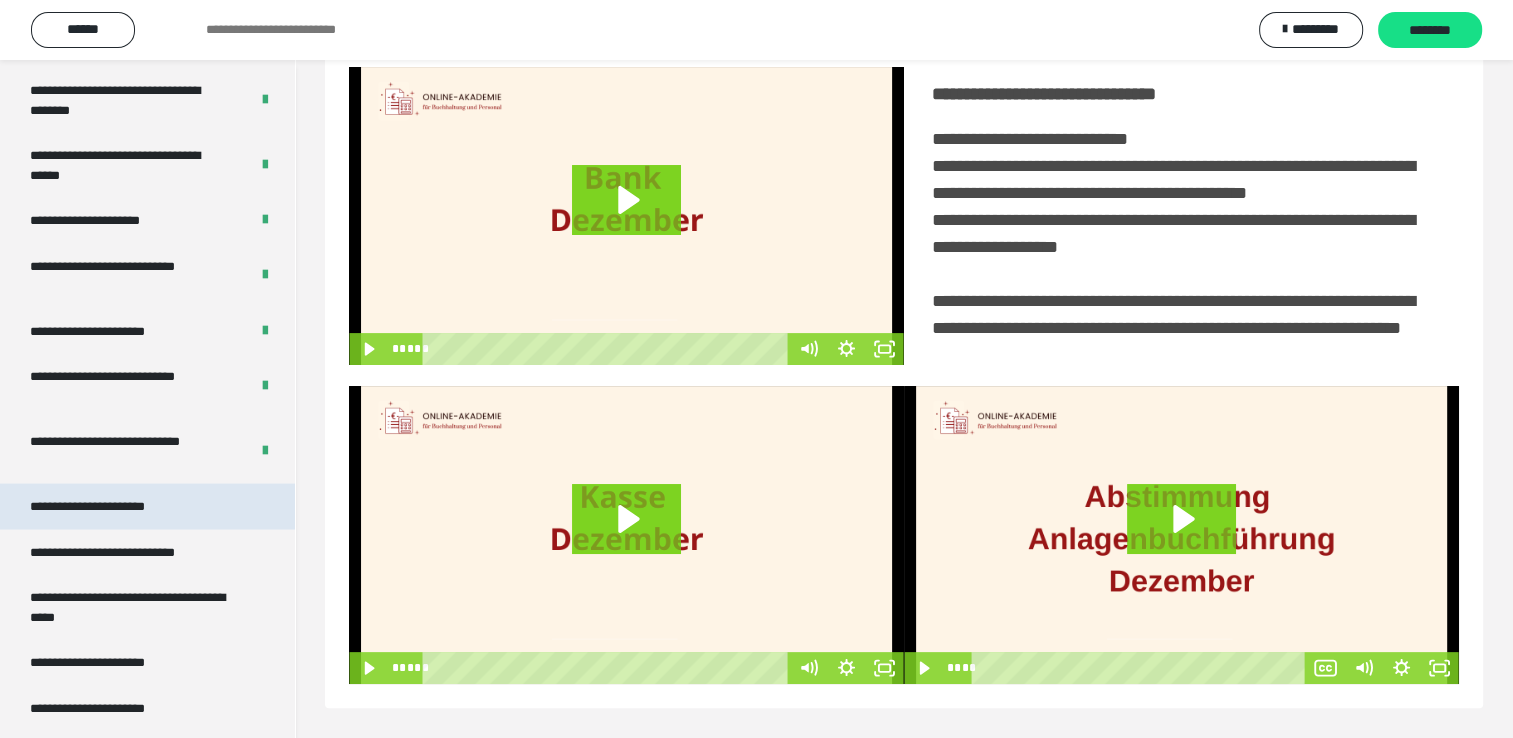 click on "**********" at bounding box center (109, 506) 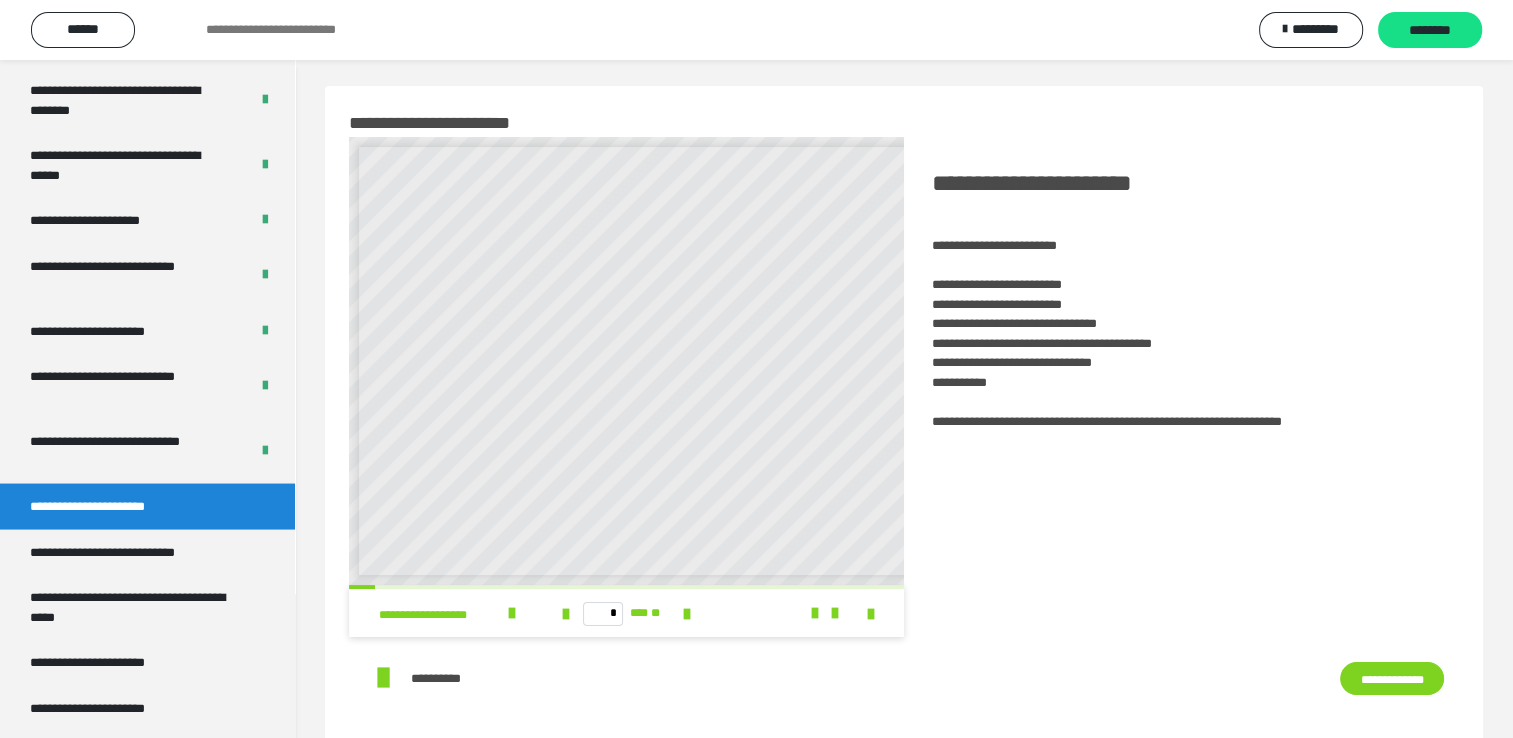 scroll, scrollTop: 0, scrollLeft: 0, axis: both 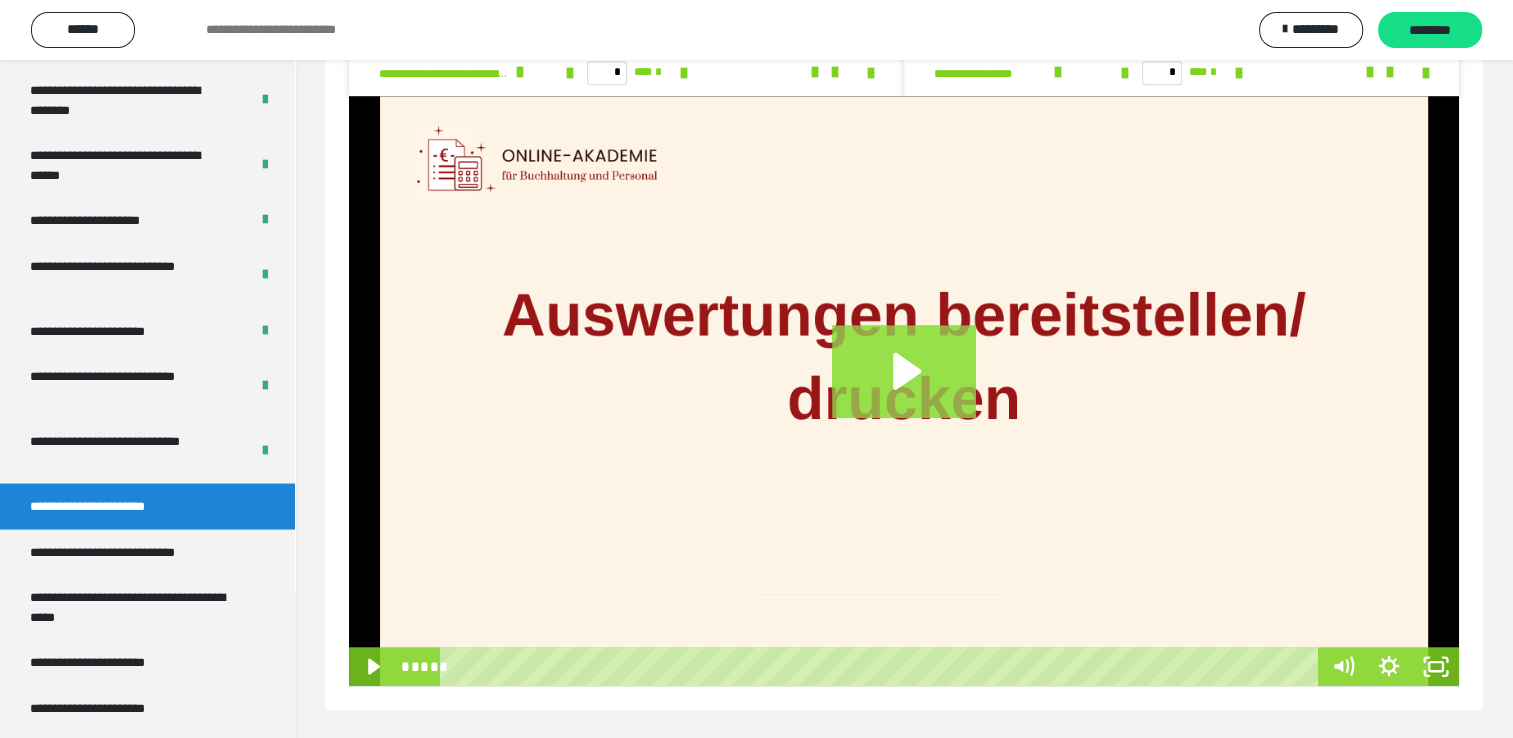 click 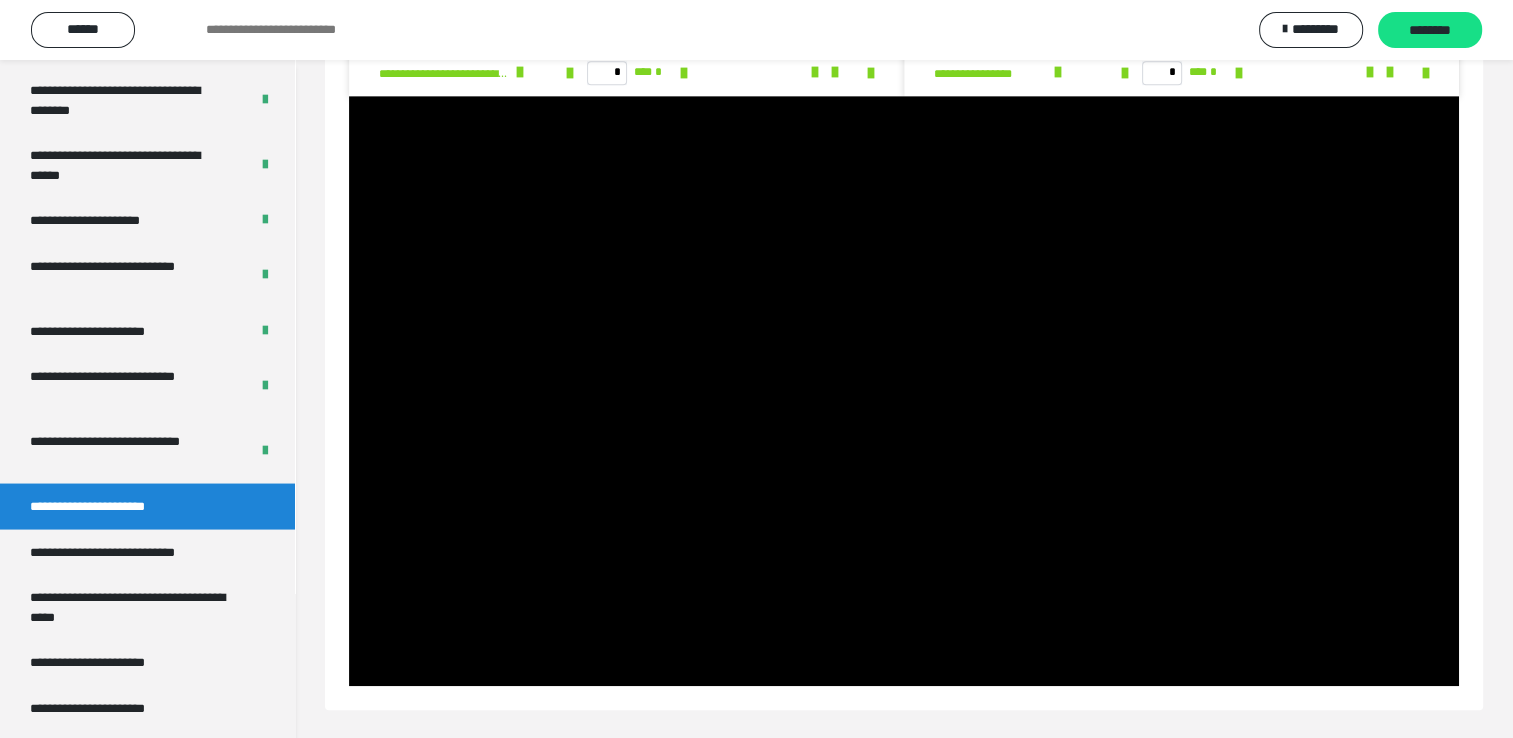 click at bounding box center [904, 391] 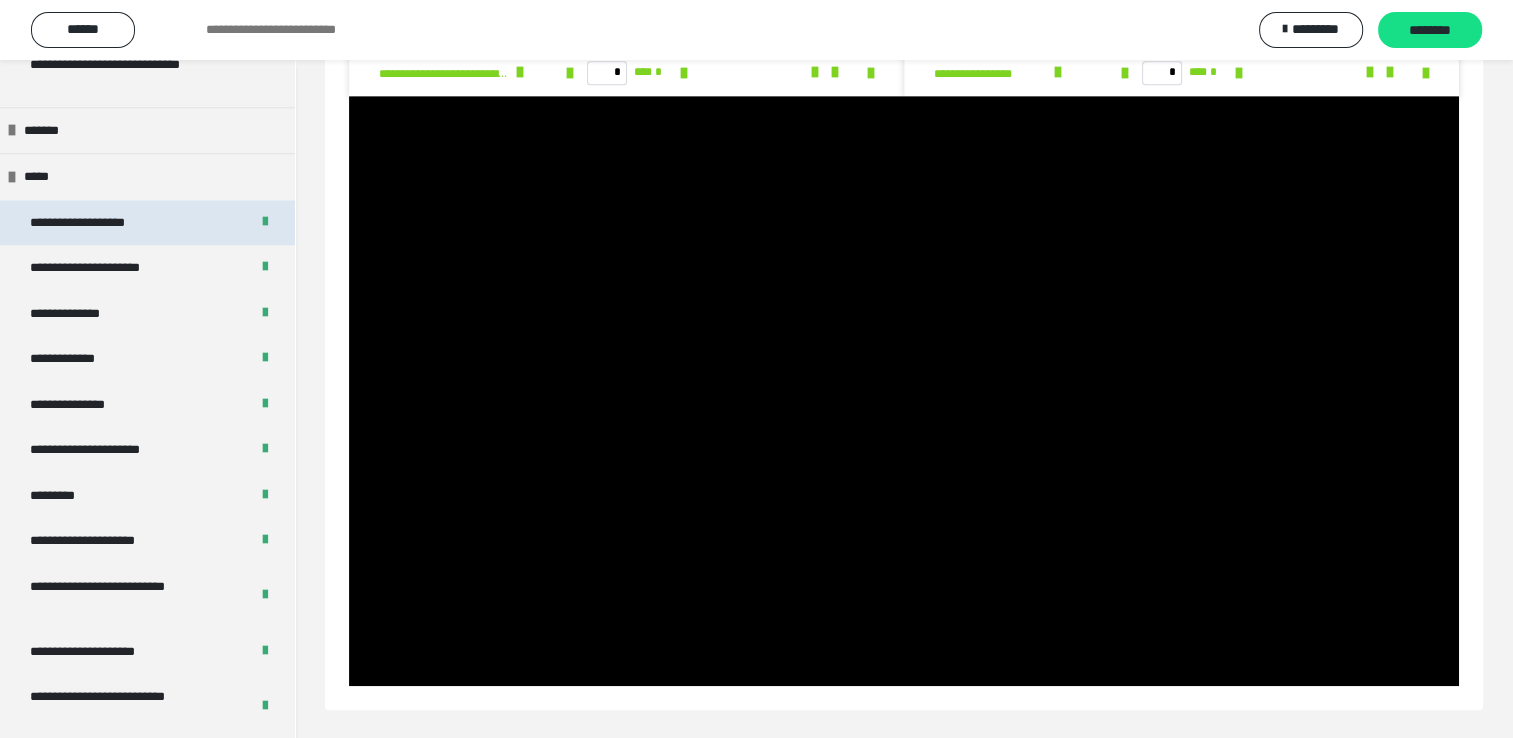 scroll, scrollTop: 2585, scrollLeft: 0, axis: vertical 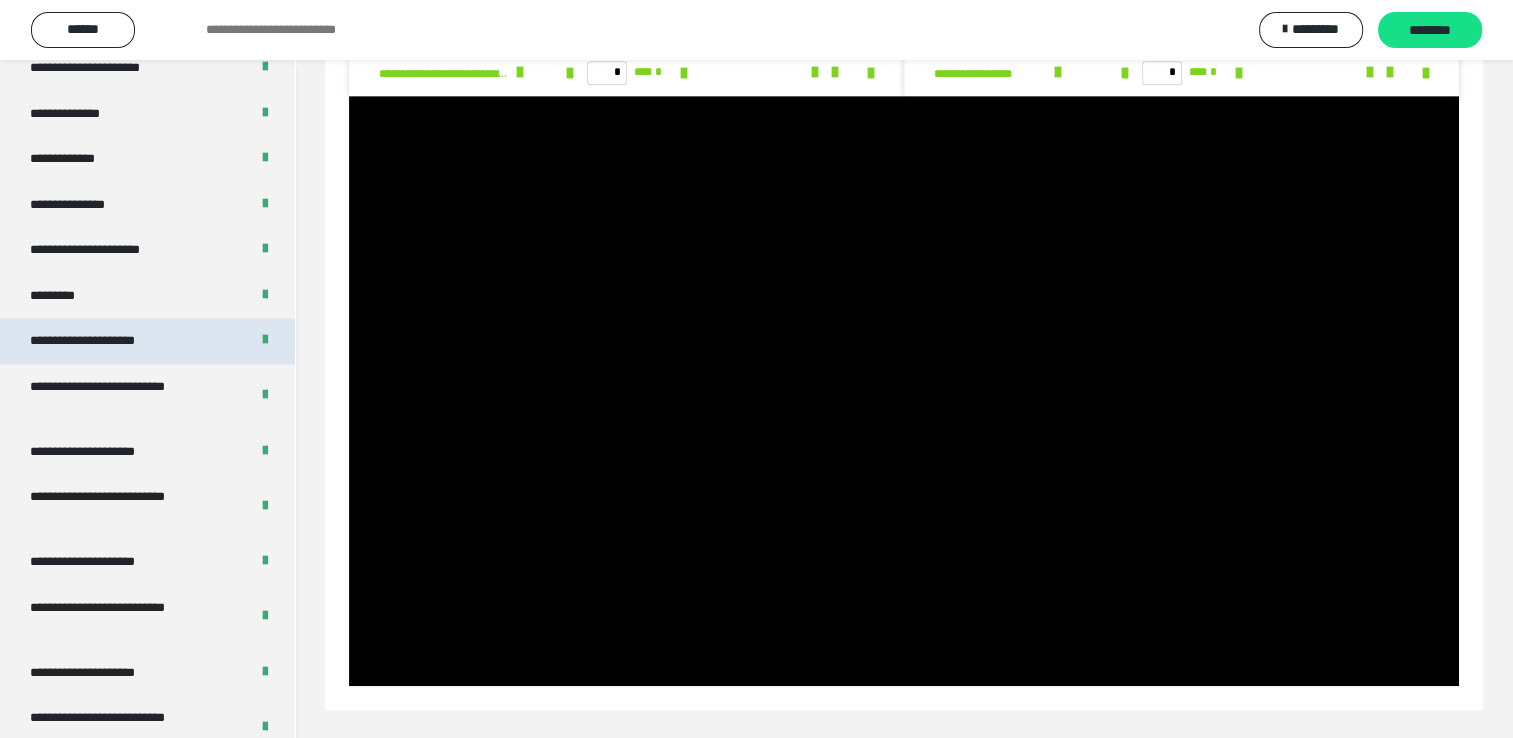 click on "**********" at bounding box center [104, 341] 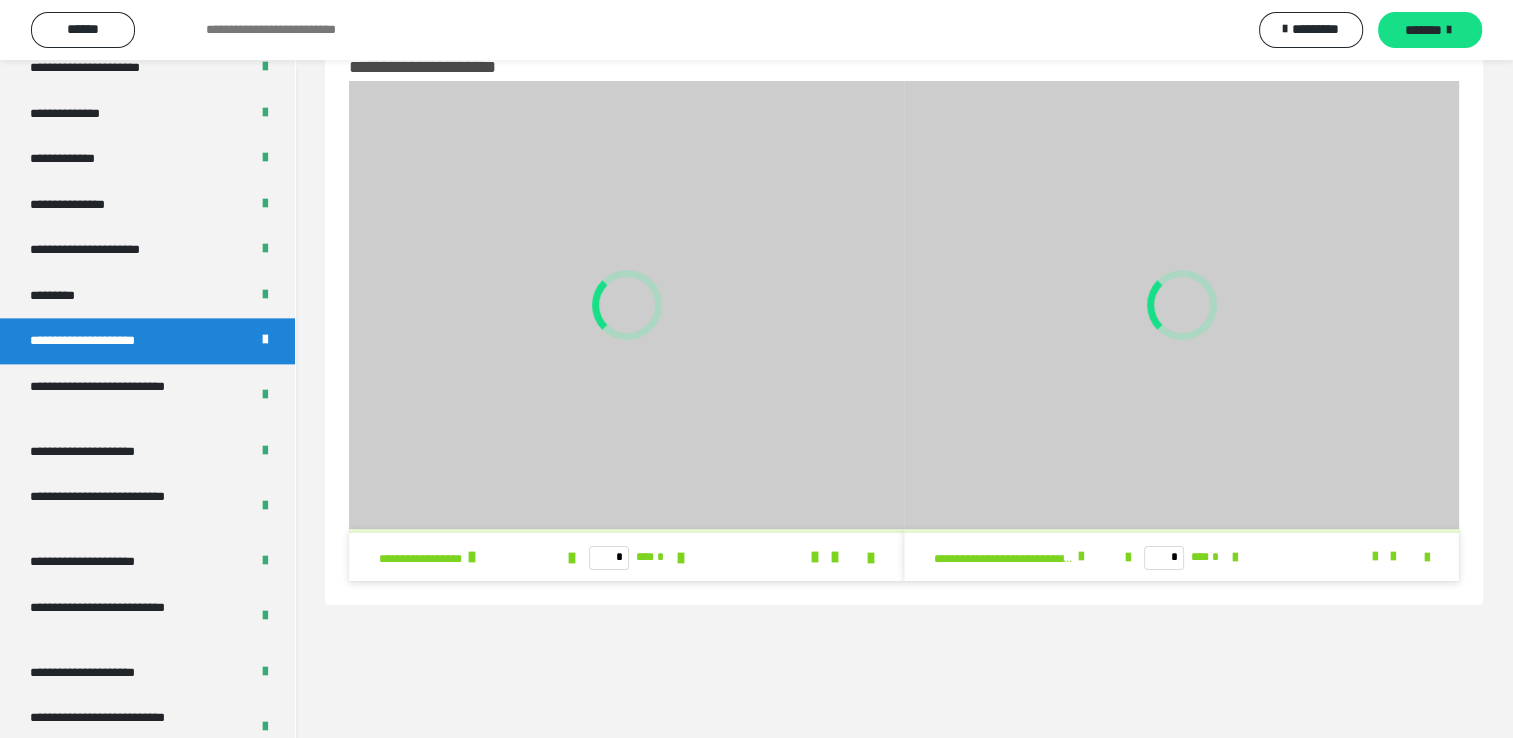 scroll, scrollTop: 60, scrollLeft: 0, axis: vertical 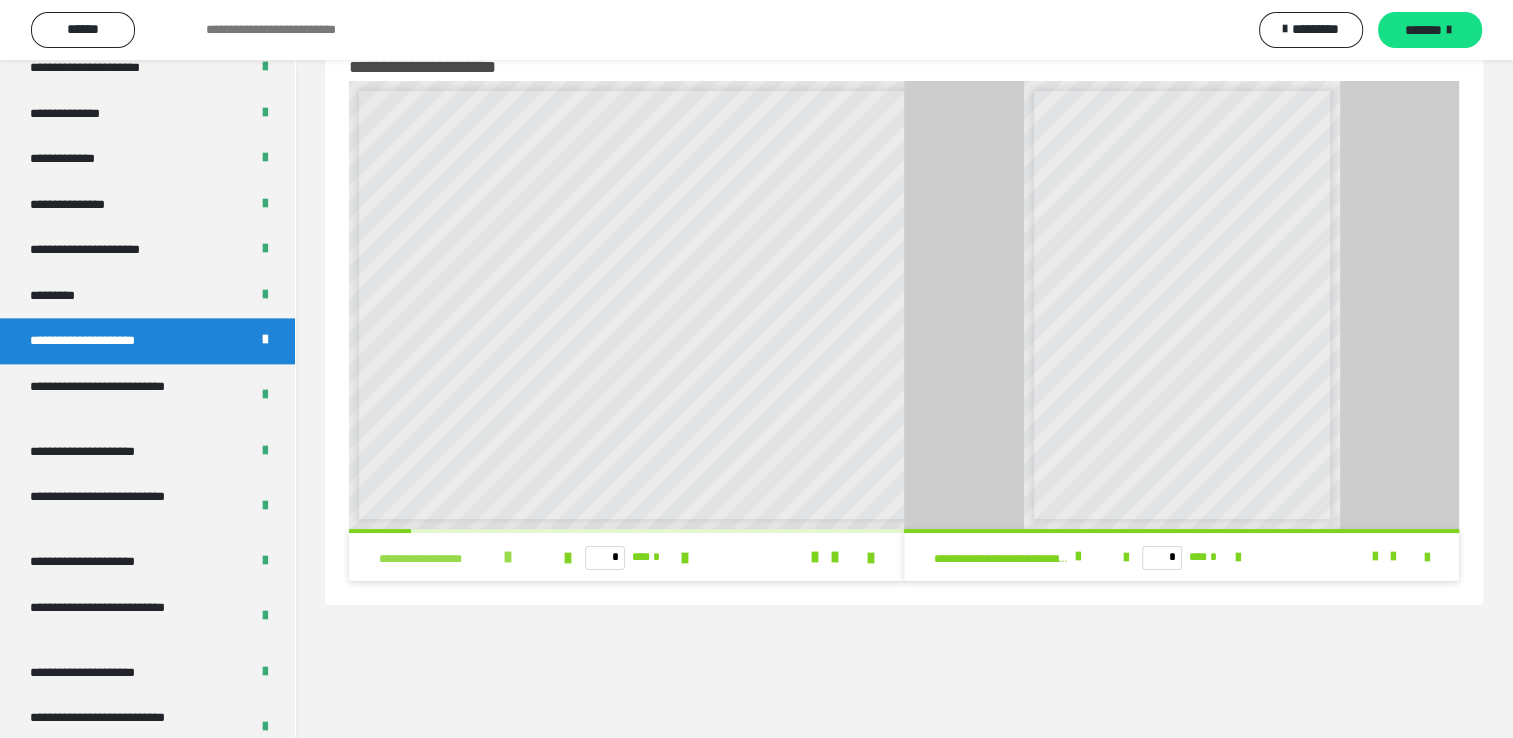 click at bounding box center [508, 557] 